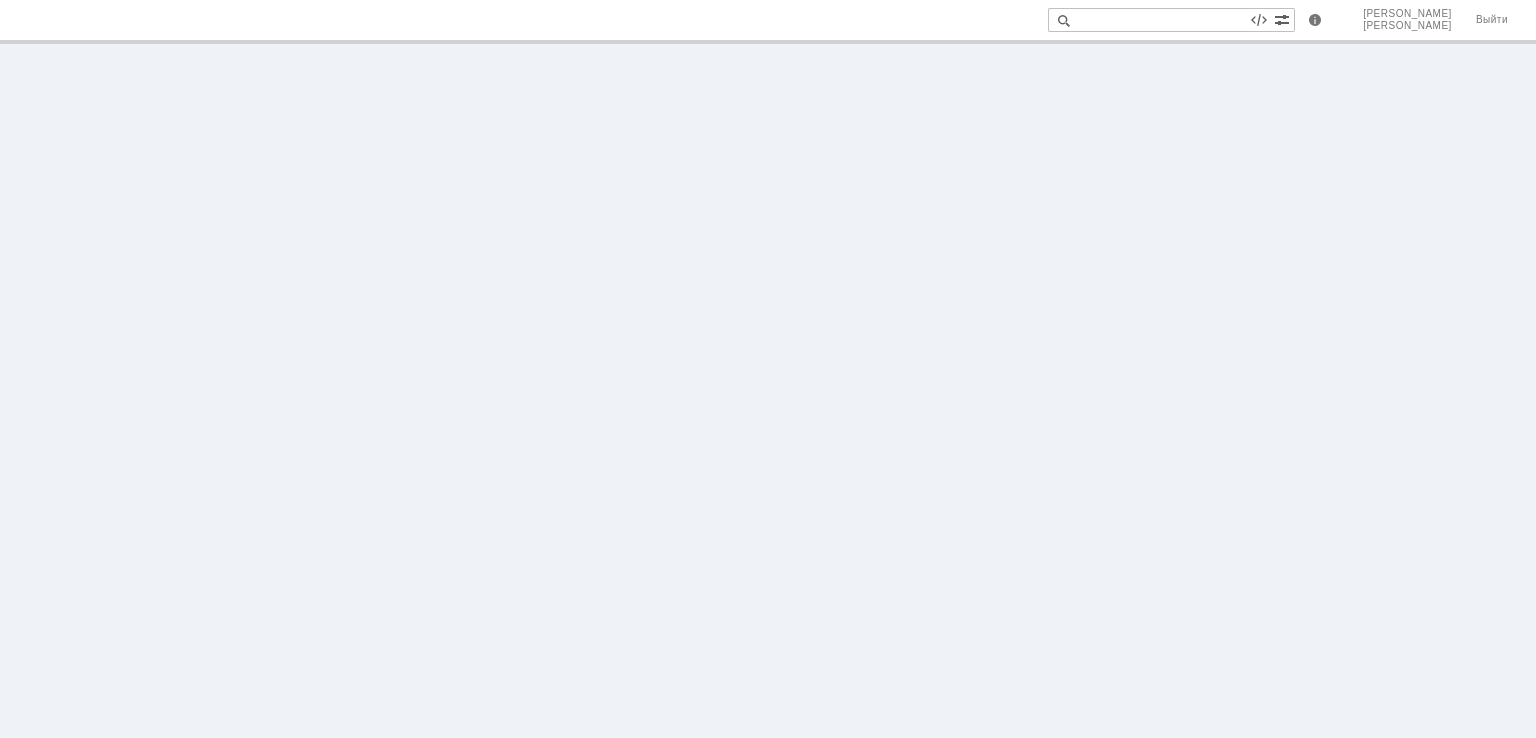 scroll, scrollTop: 0, scrollLeft: 0, axis: both 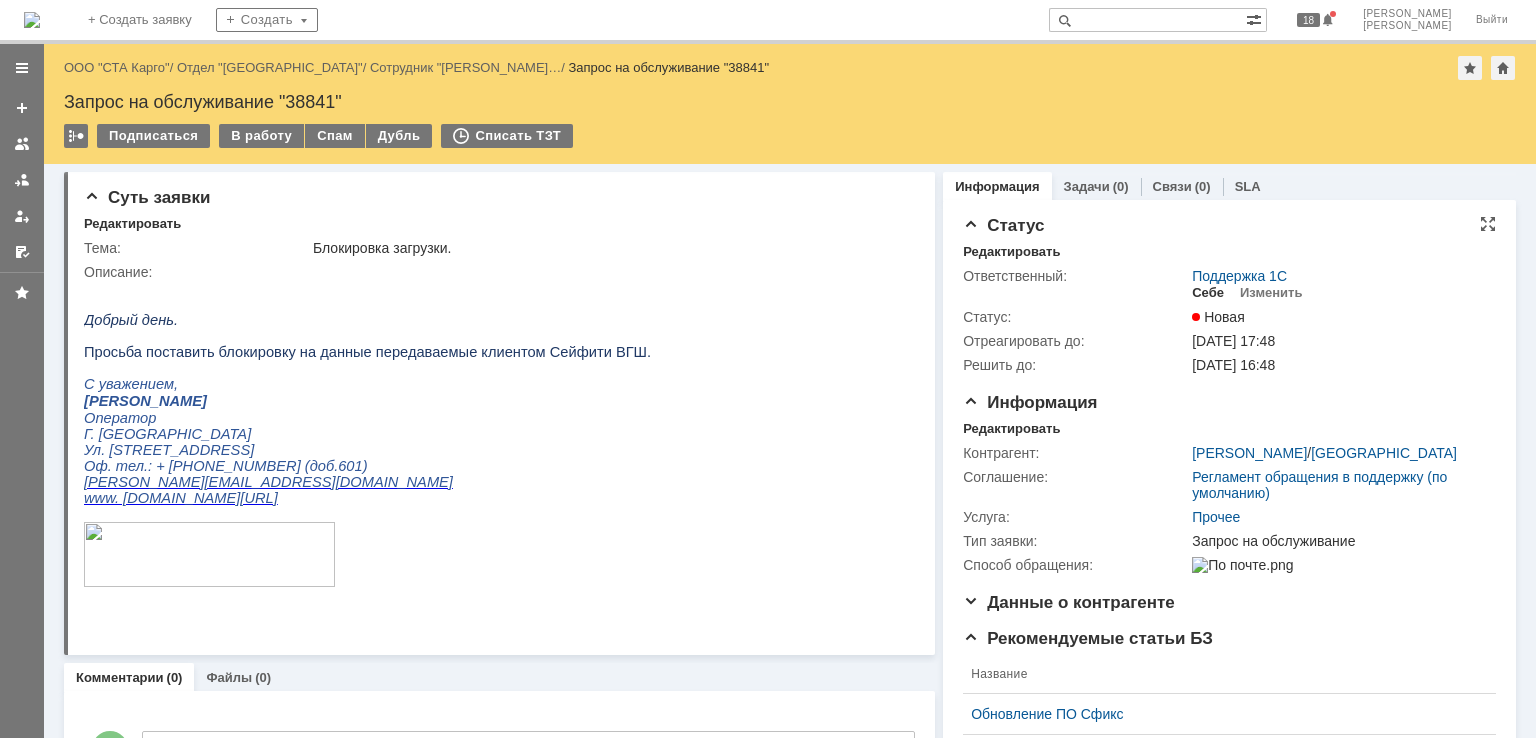 click on "Себе" at bounding box center (1208, 293) 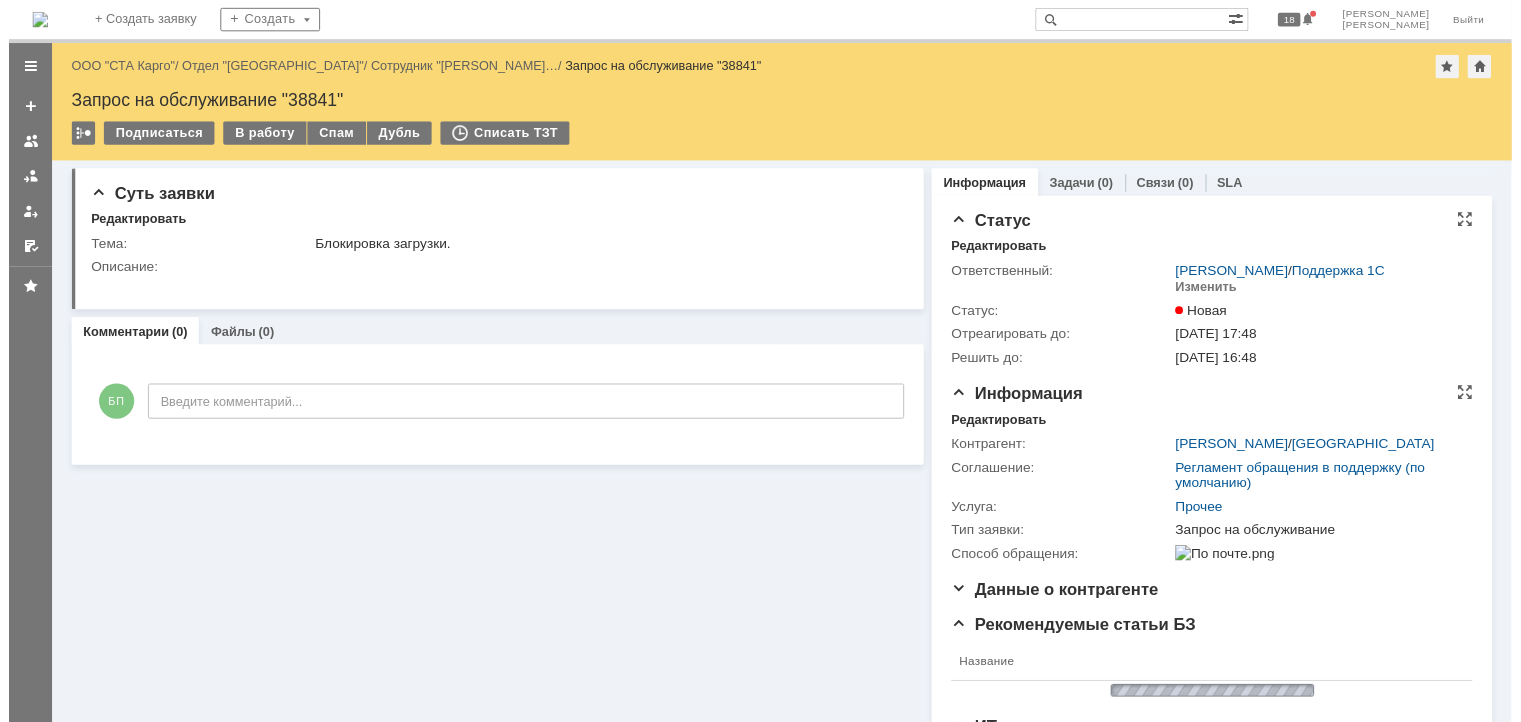 scroll, scrollTop: 0, scrollLeft: 0, axis: both 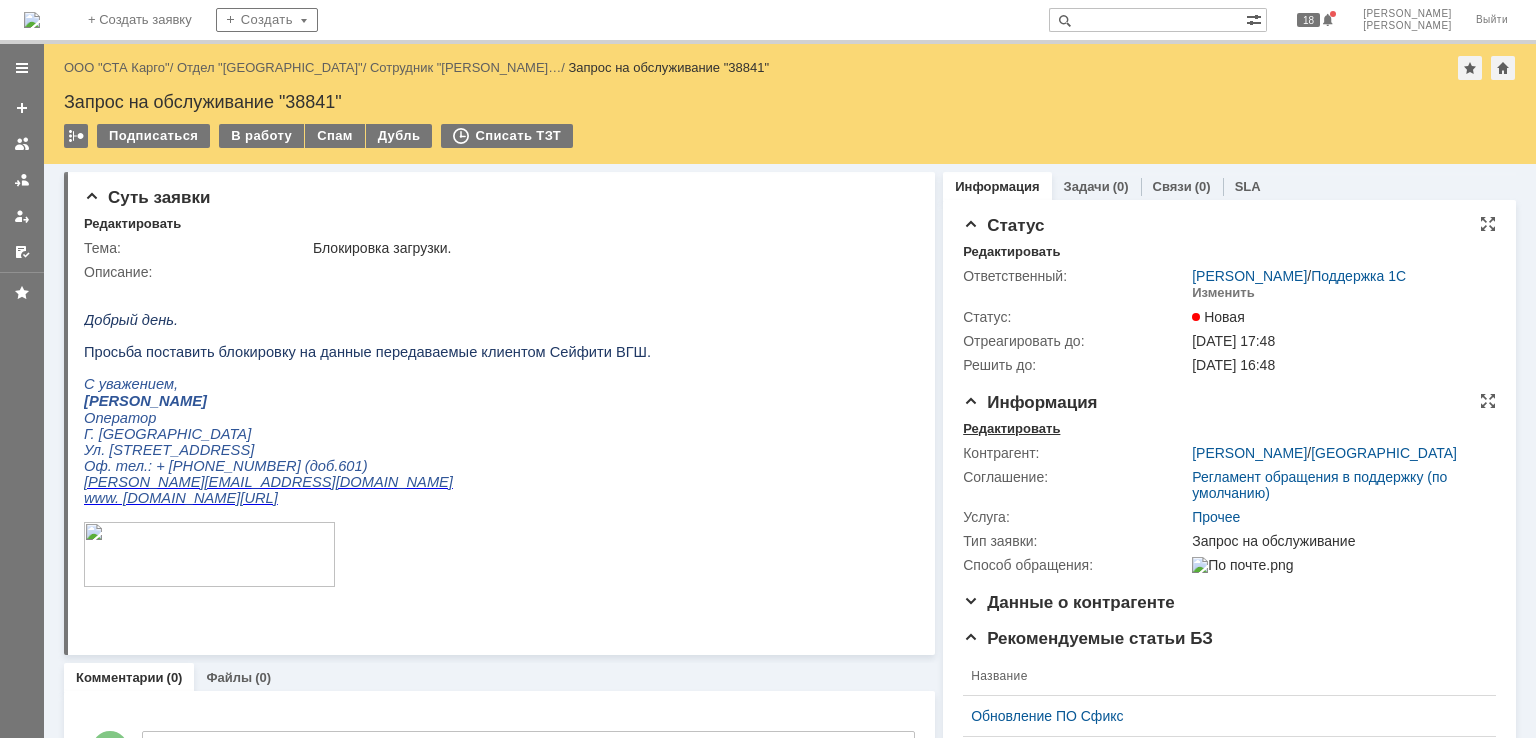 click on "Редактировать" at bounding box center (1011, 429) 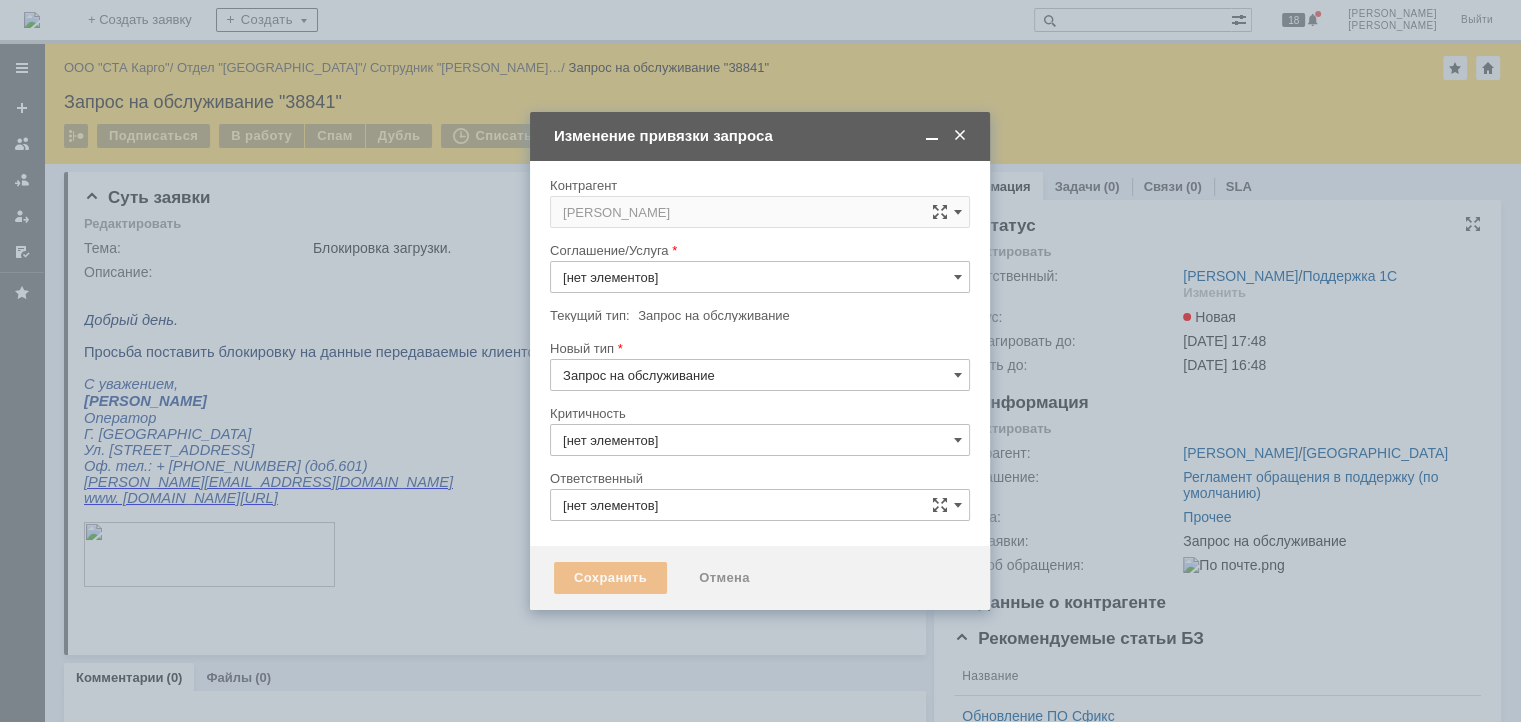 type on "Прочее" 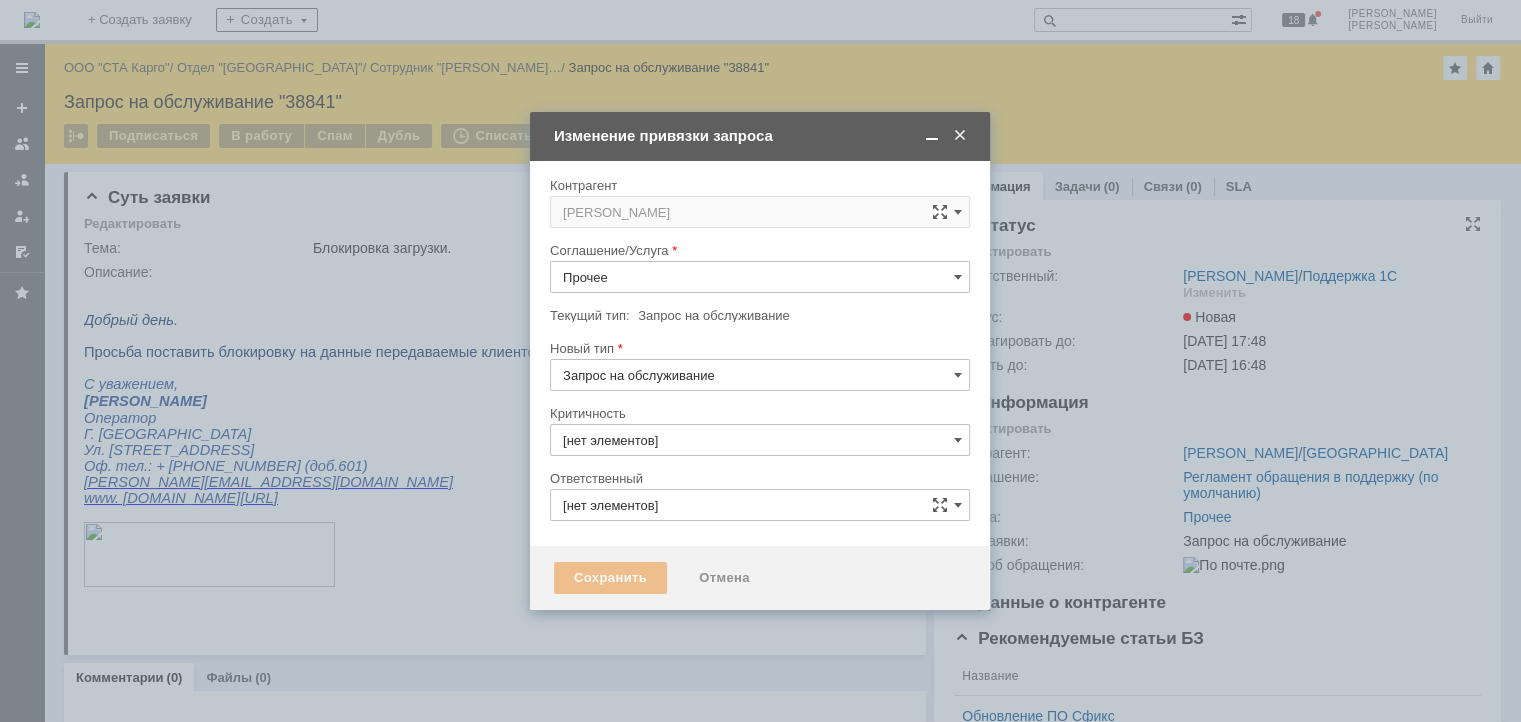 type on "3. Низкая" 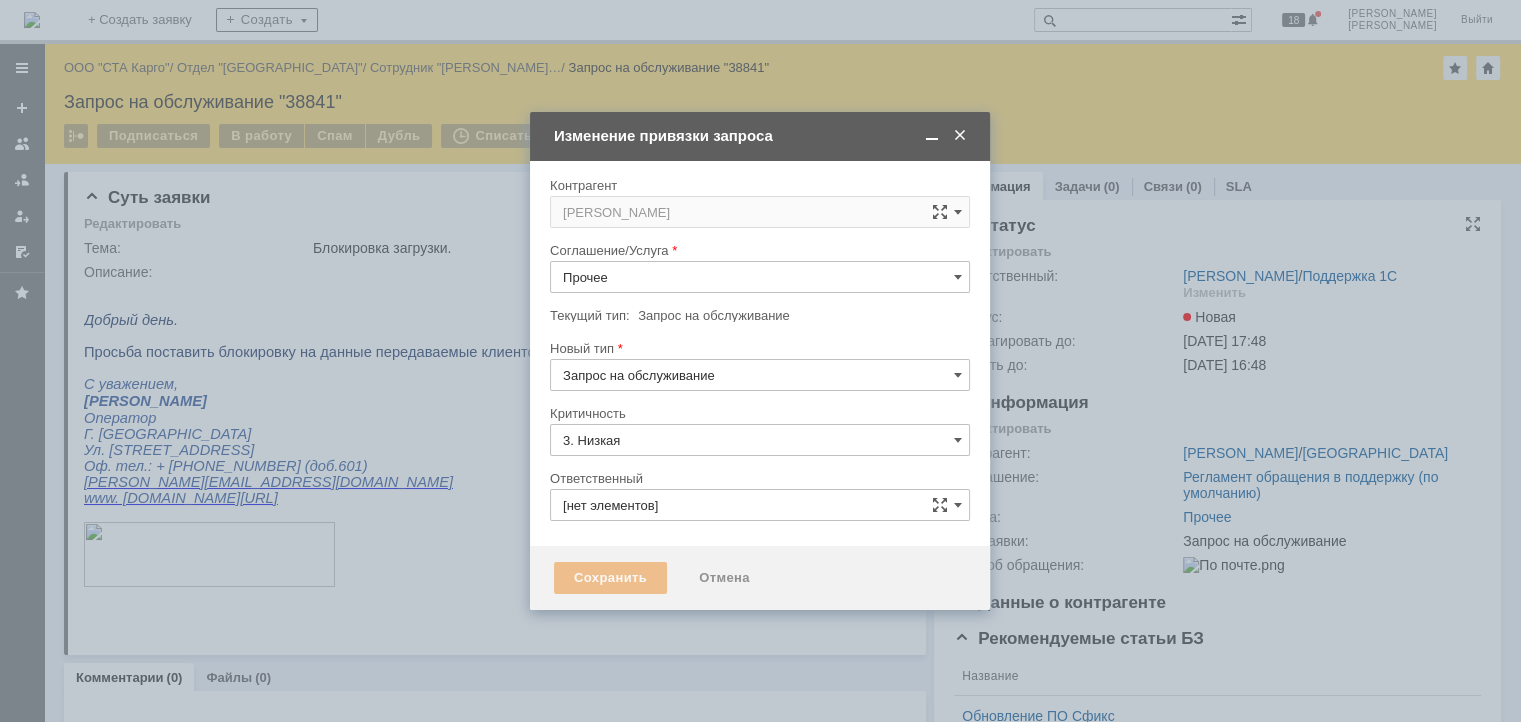 type on "[PERSON_NAME]" 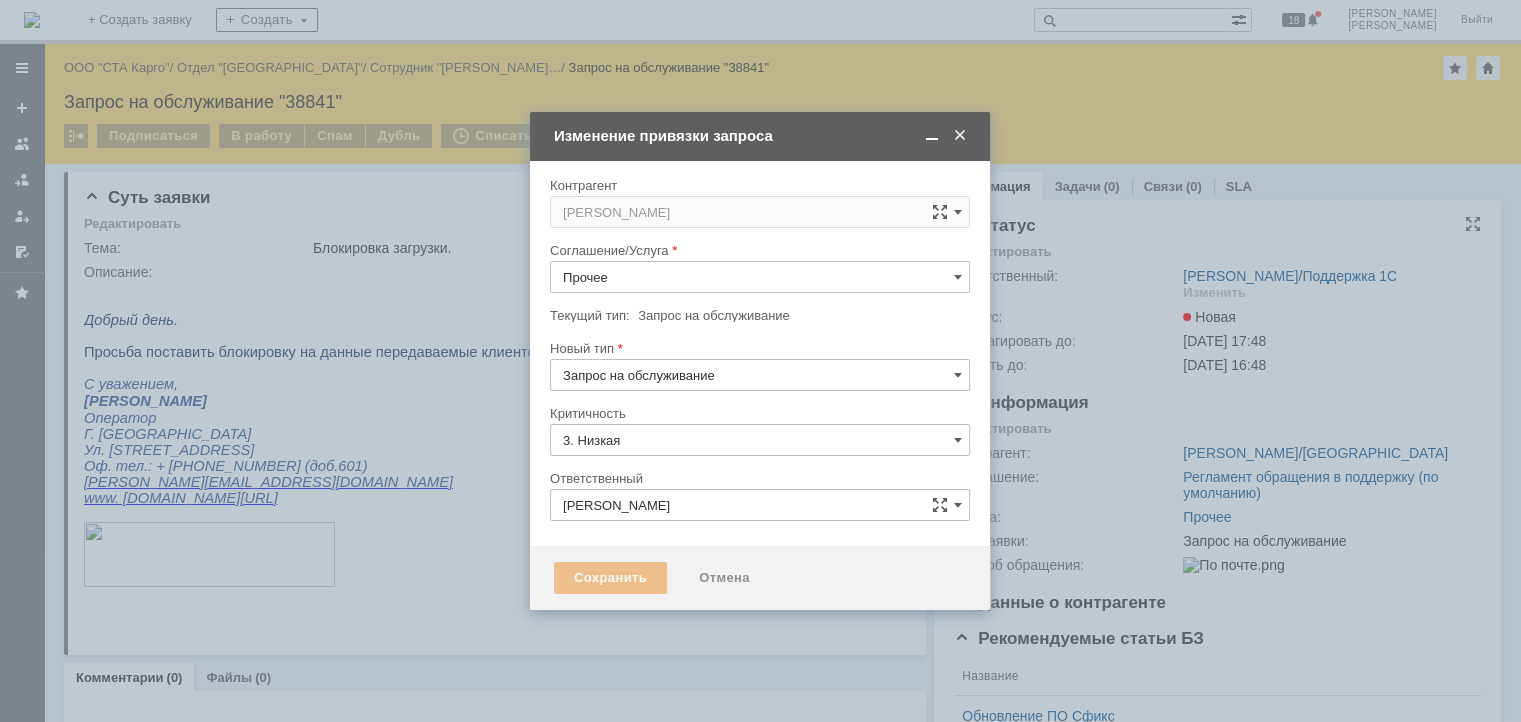 type on "[не указано]" 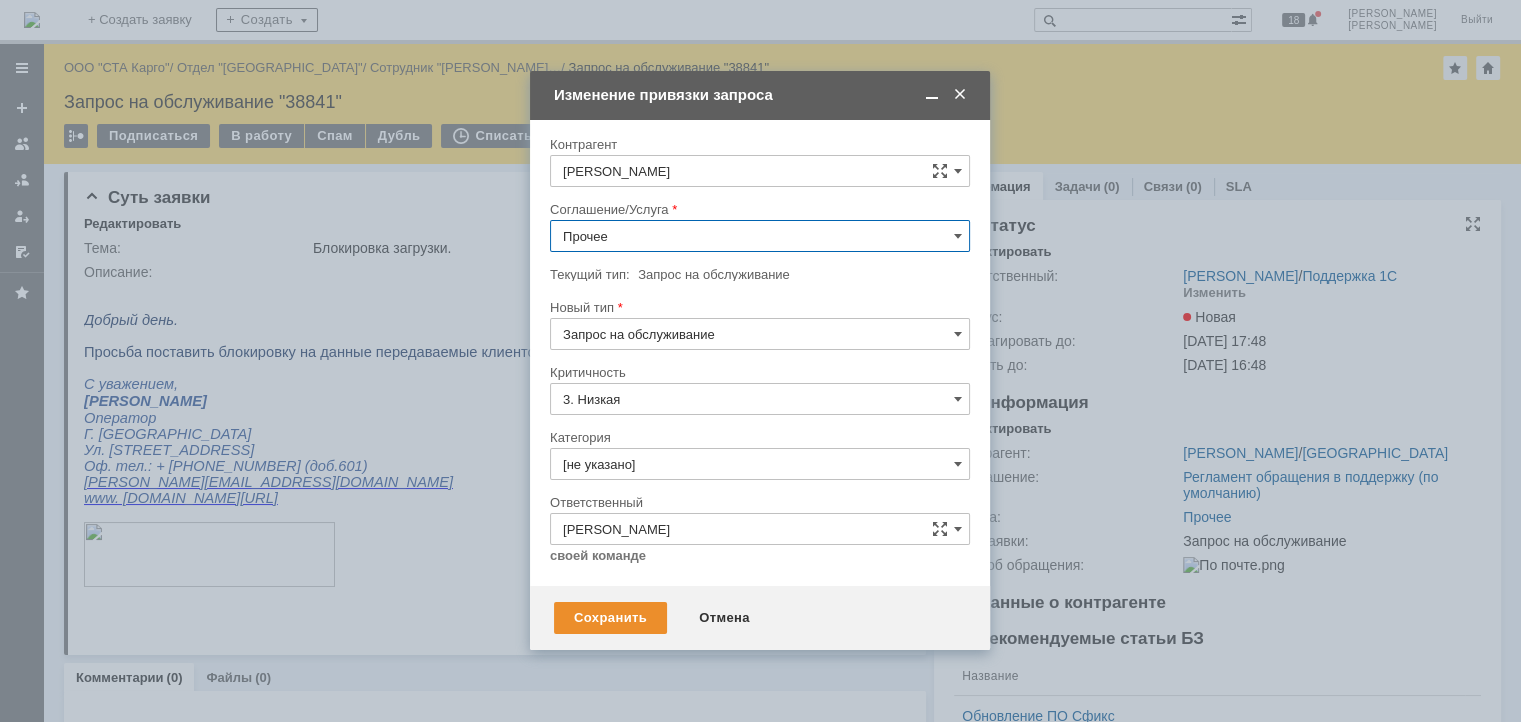 click on "Прочее" at bounding box center (760, 236) 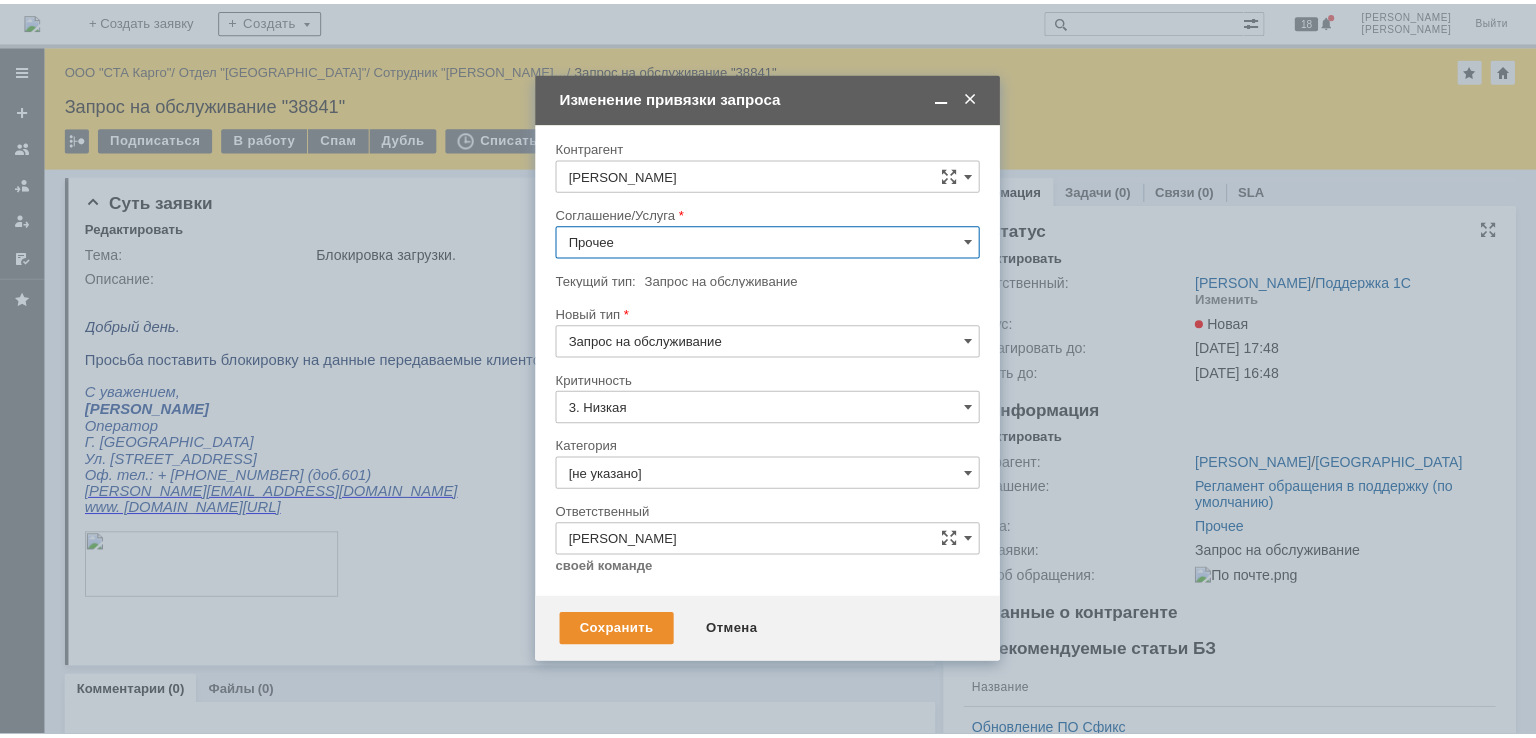scroll, scrollTop: 281, scrollLeft: 0, axis: vertical 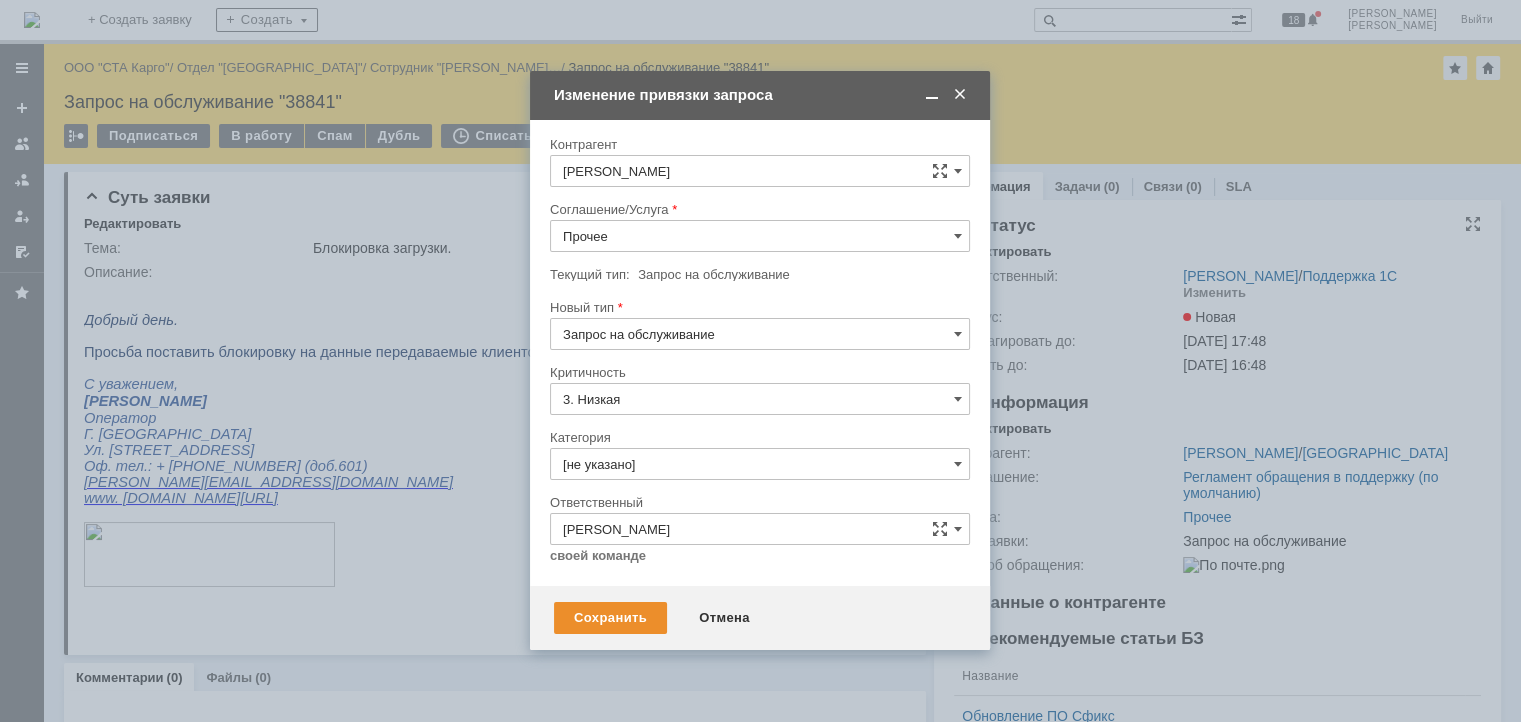click on "WMS Обмены" at bounding box center (760, 454) 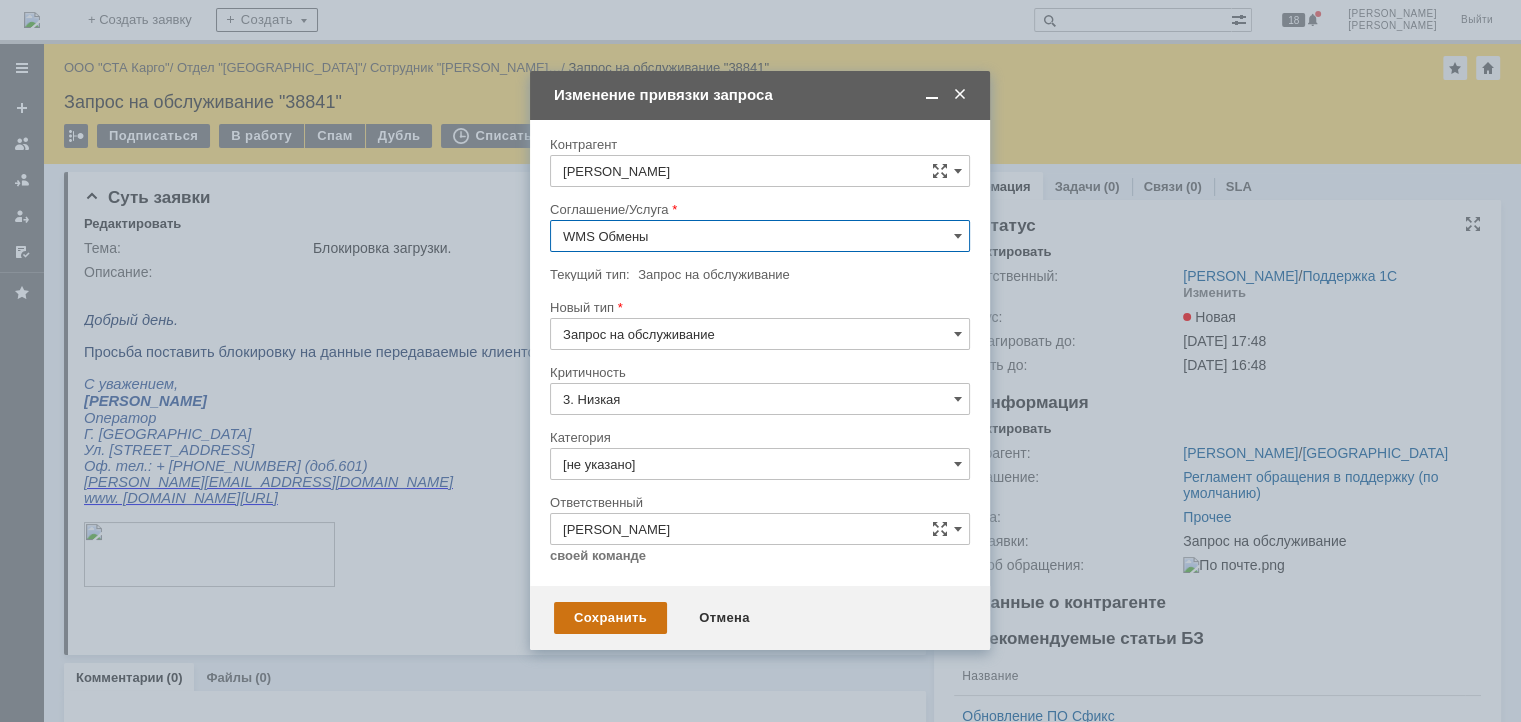 type on "WMS Обмены" 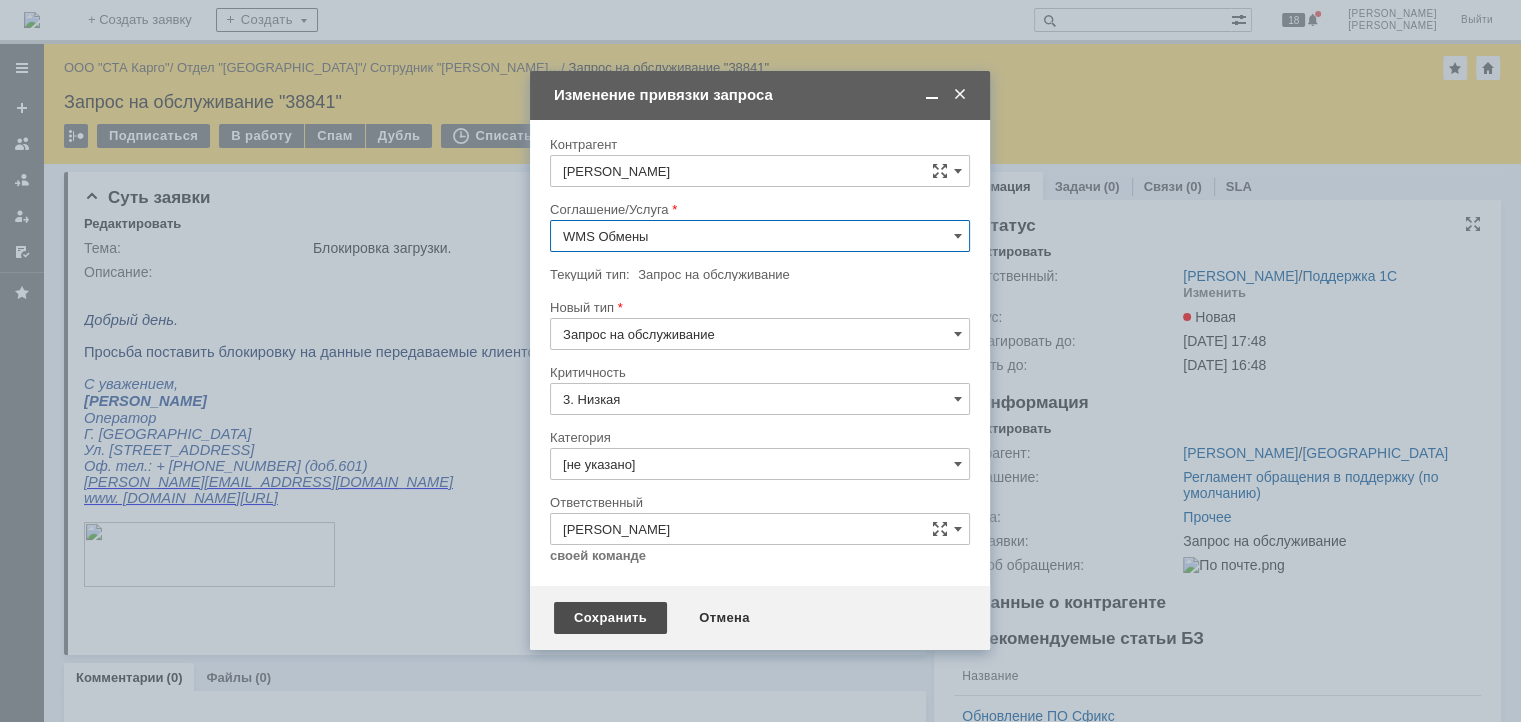 click on "Сохранить" at bounding box center (610, 618) 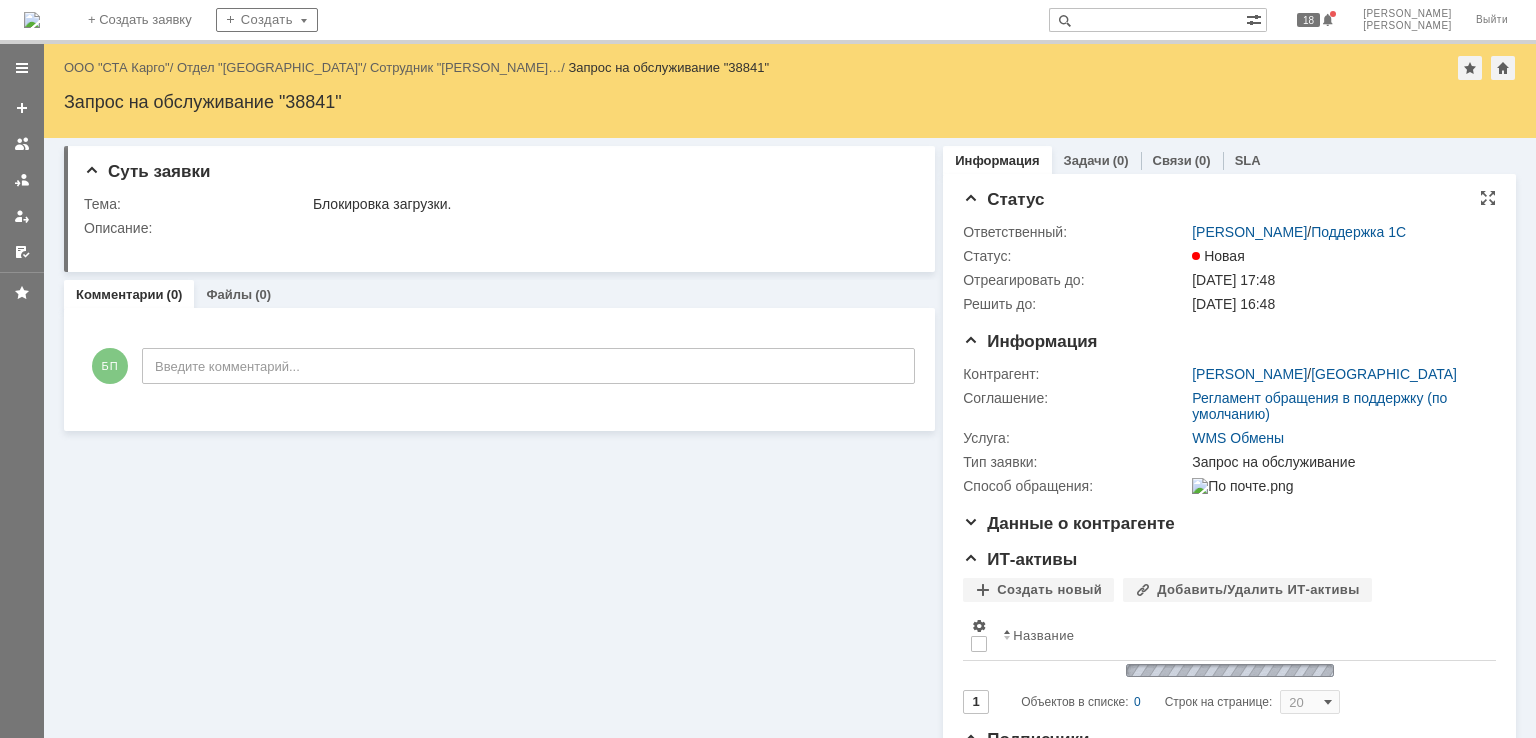scroll, scrollTop: 0, scrollLeft: 0, axis: both 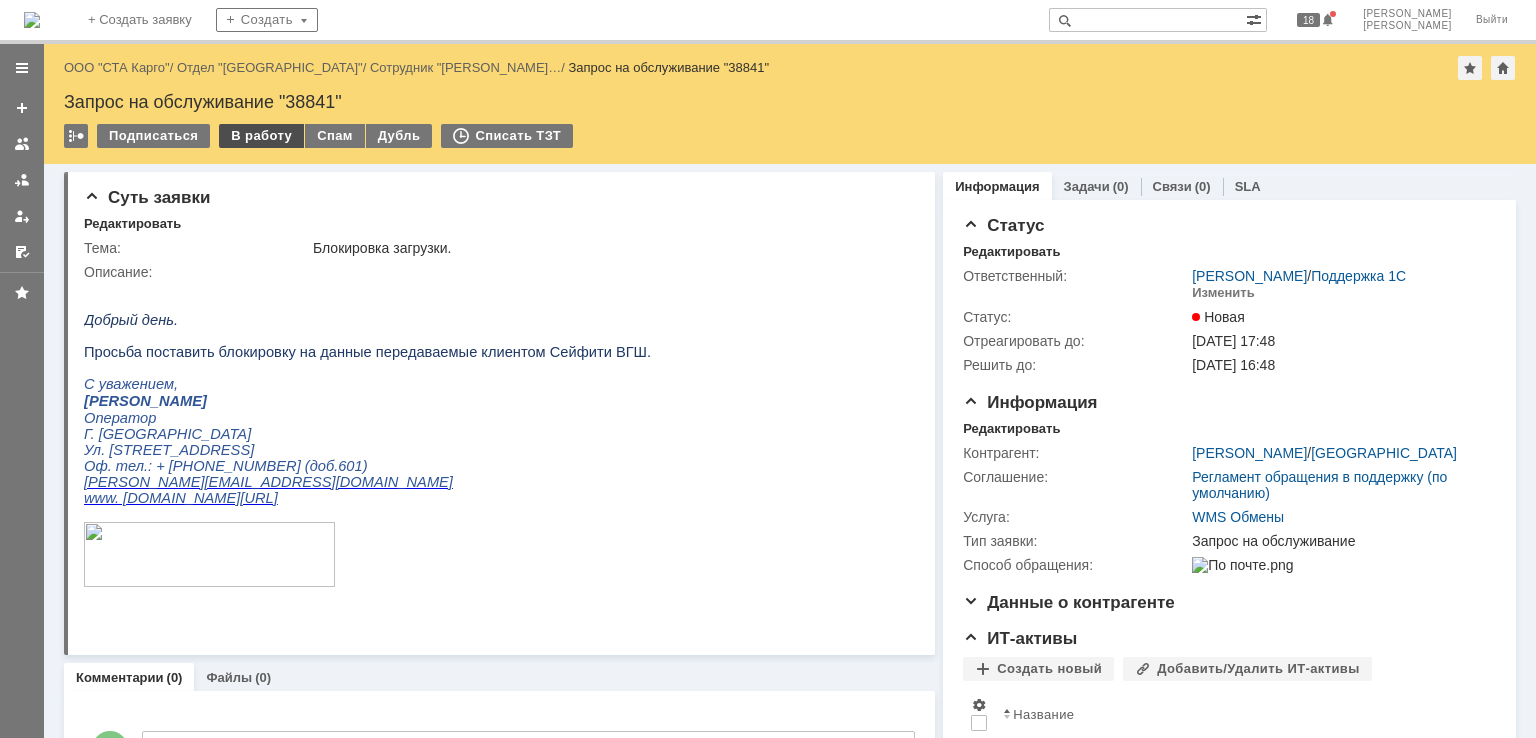 click on "В работу" at bounding box center [261, 136] 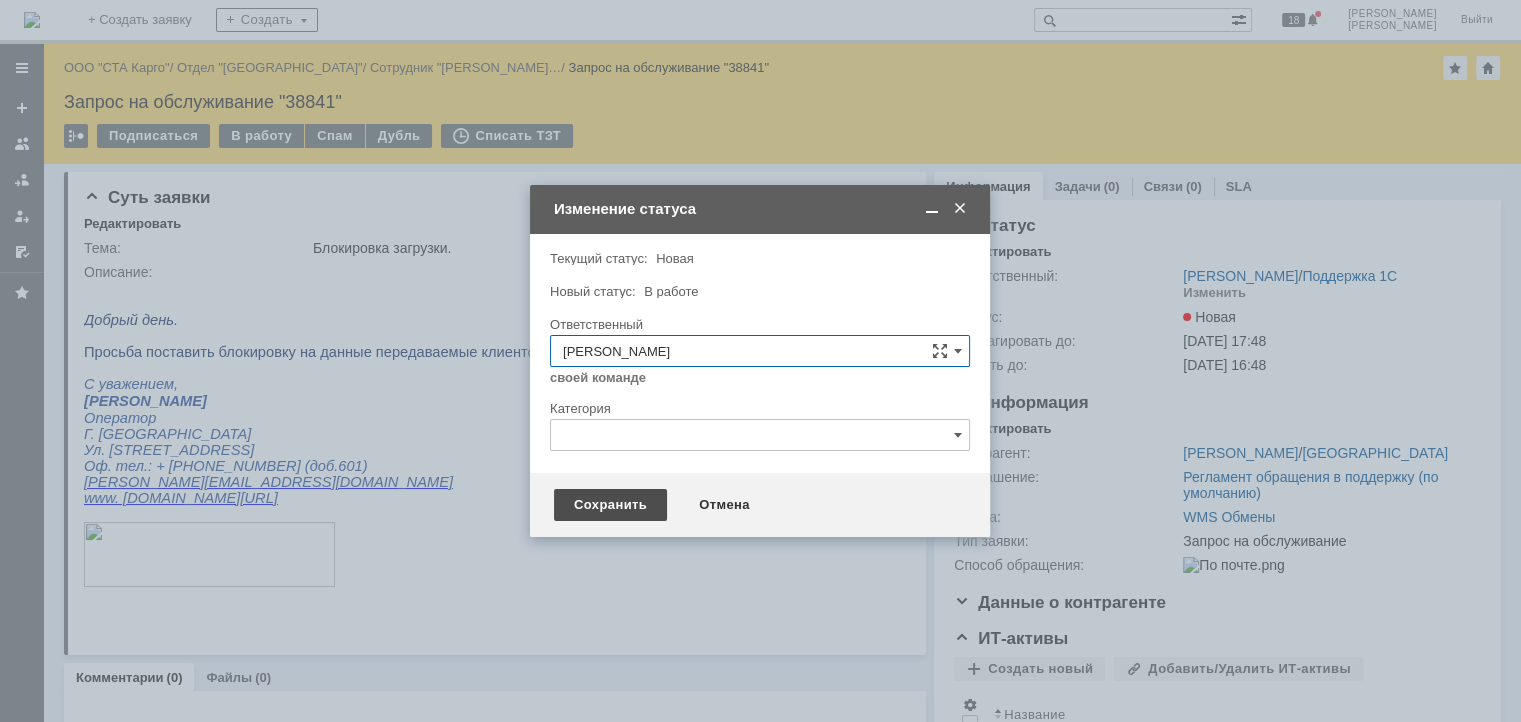 click on "Сохранить" at bounding box center [610, 505] 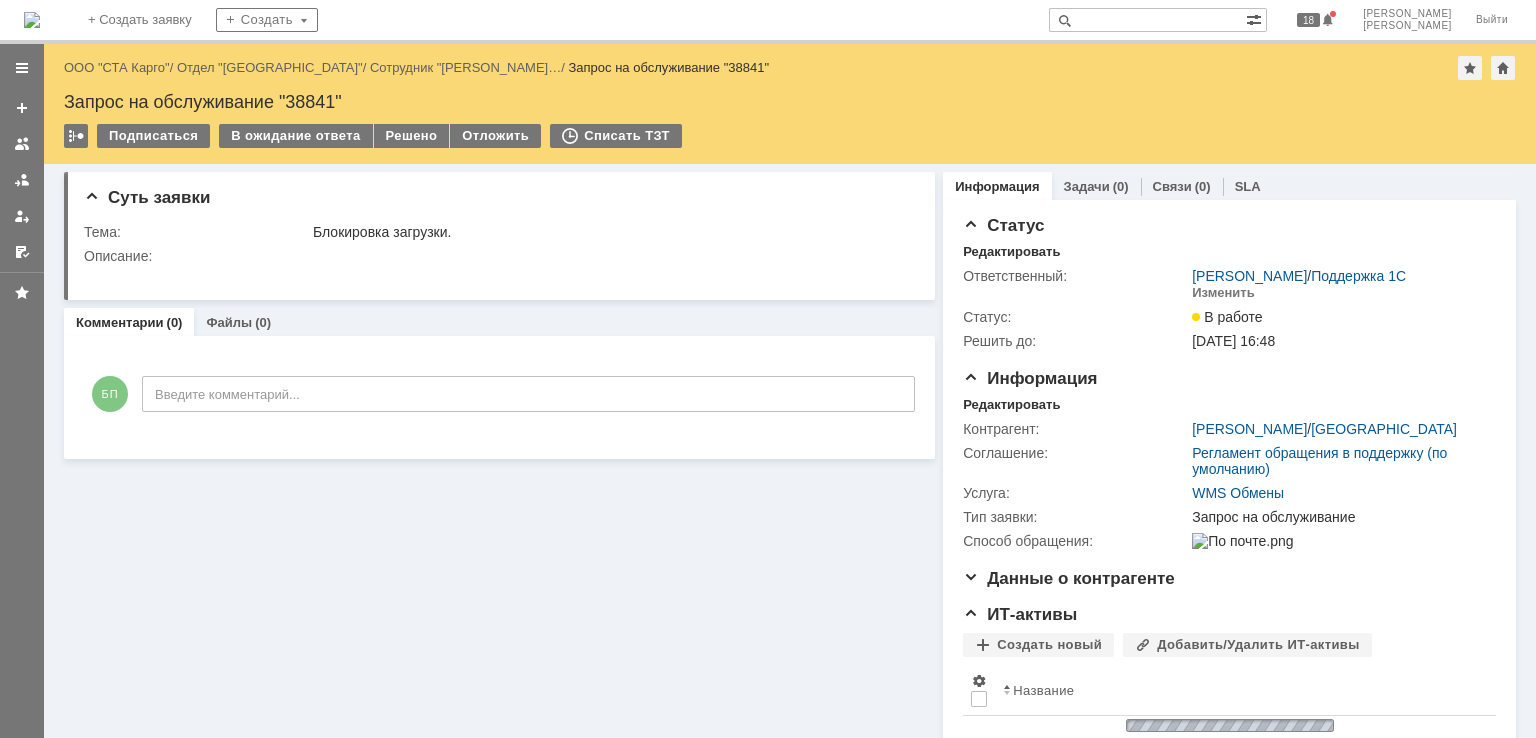 scroll, scrollTop: 0, scrollLeft: 0, axis: both 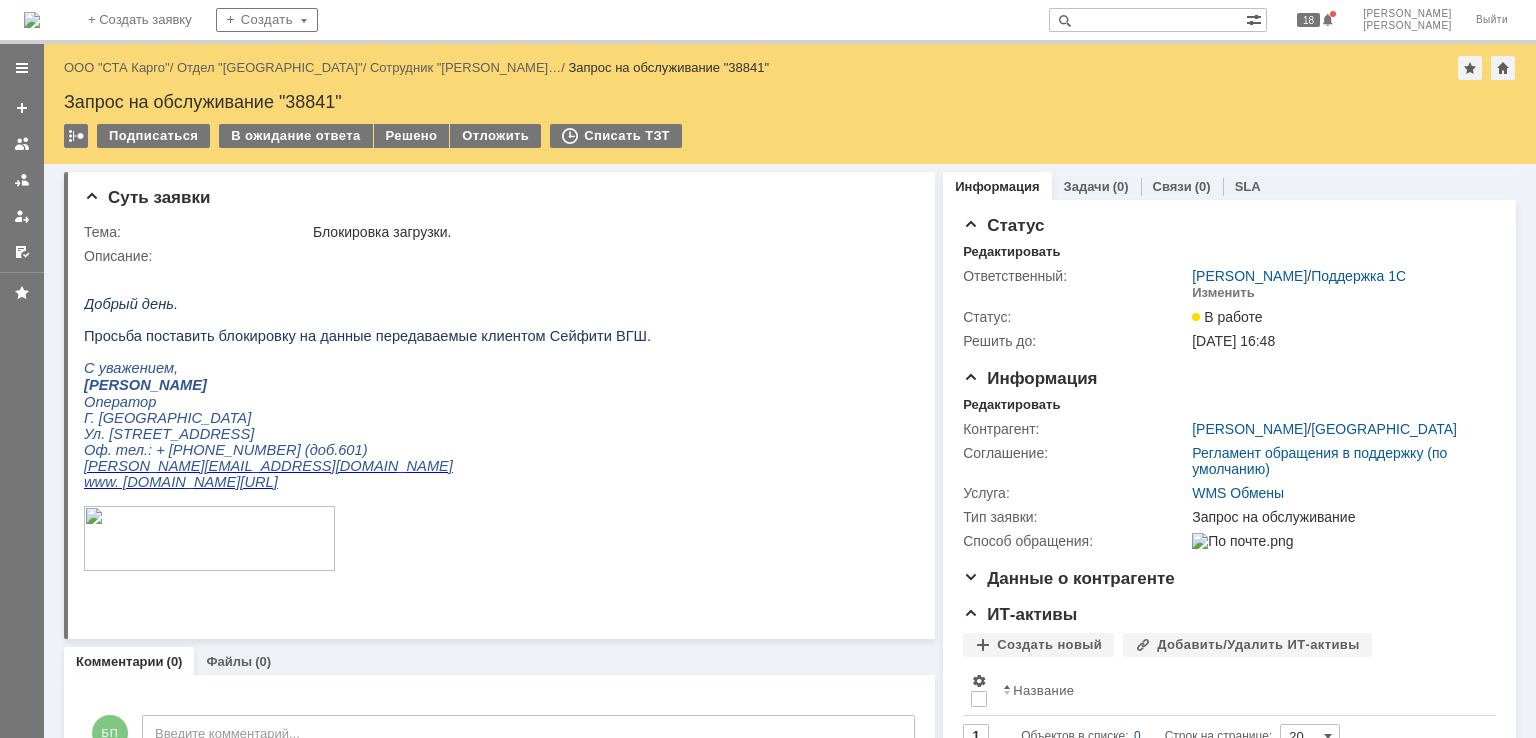 drag, startPoint x: 100, startPoint y: 65, endPoint x: 160, endPoint y: 57, distance: 60.530983 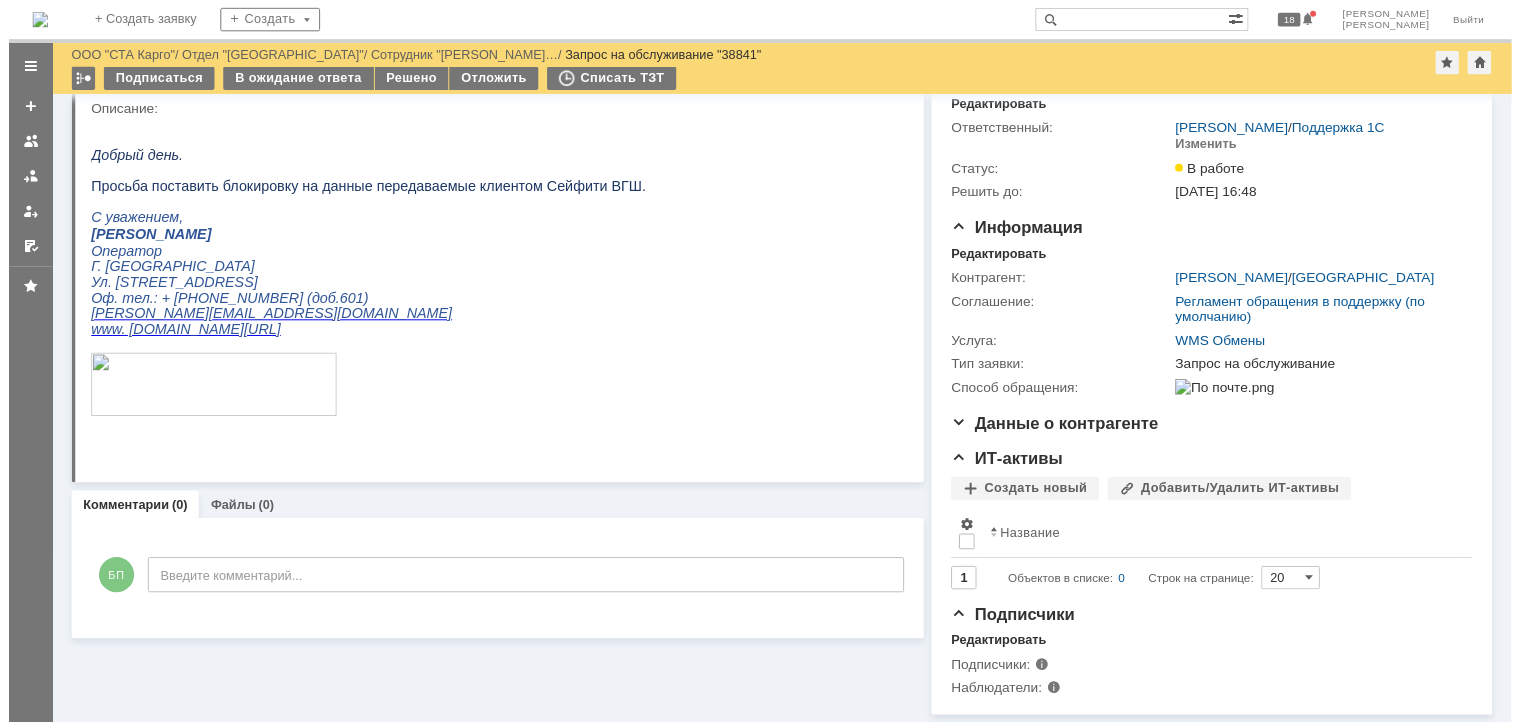 scroll, scrollTop: 0, scrollLeft: 0, axis: both 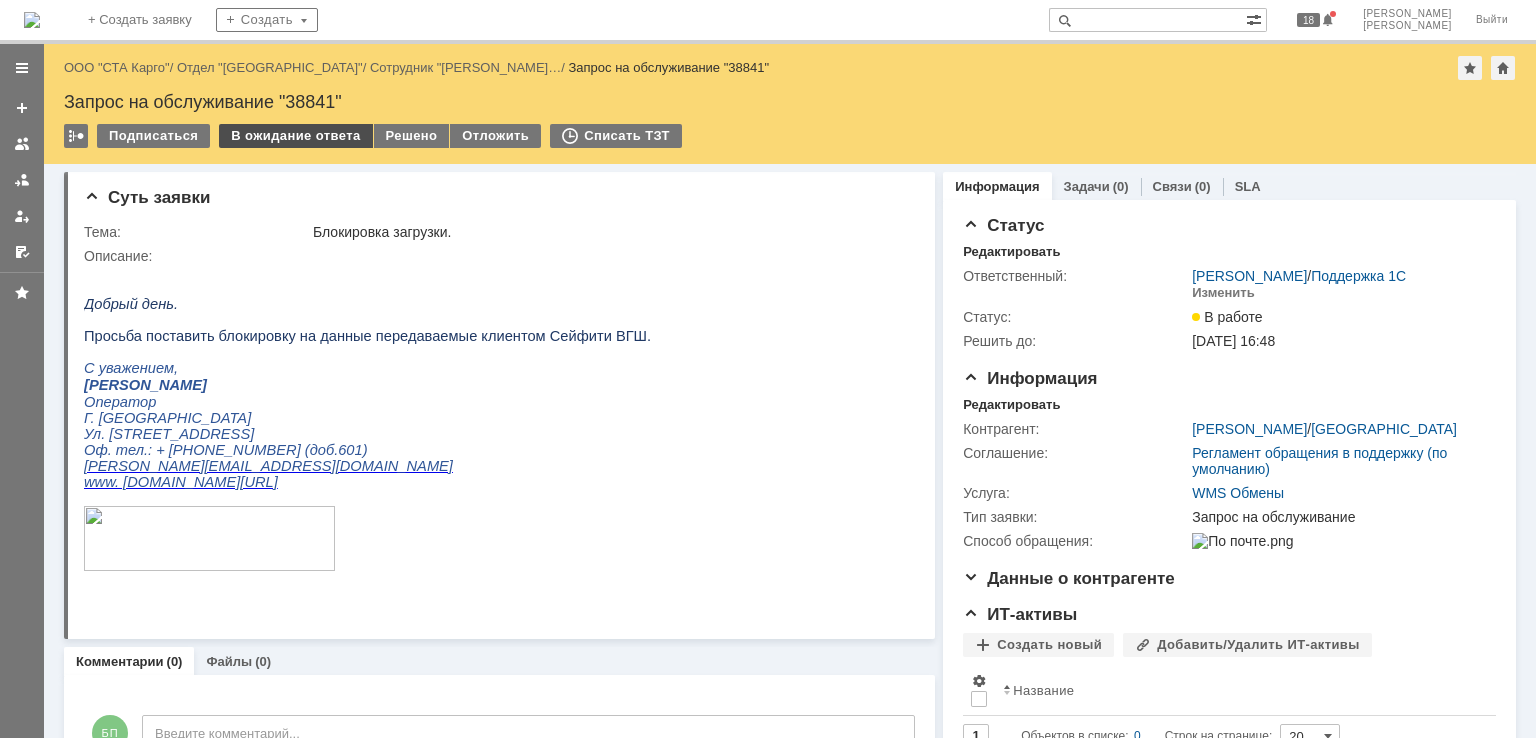 click on "В ожидание ответа" at bounding box center [295, 136] 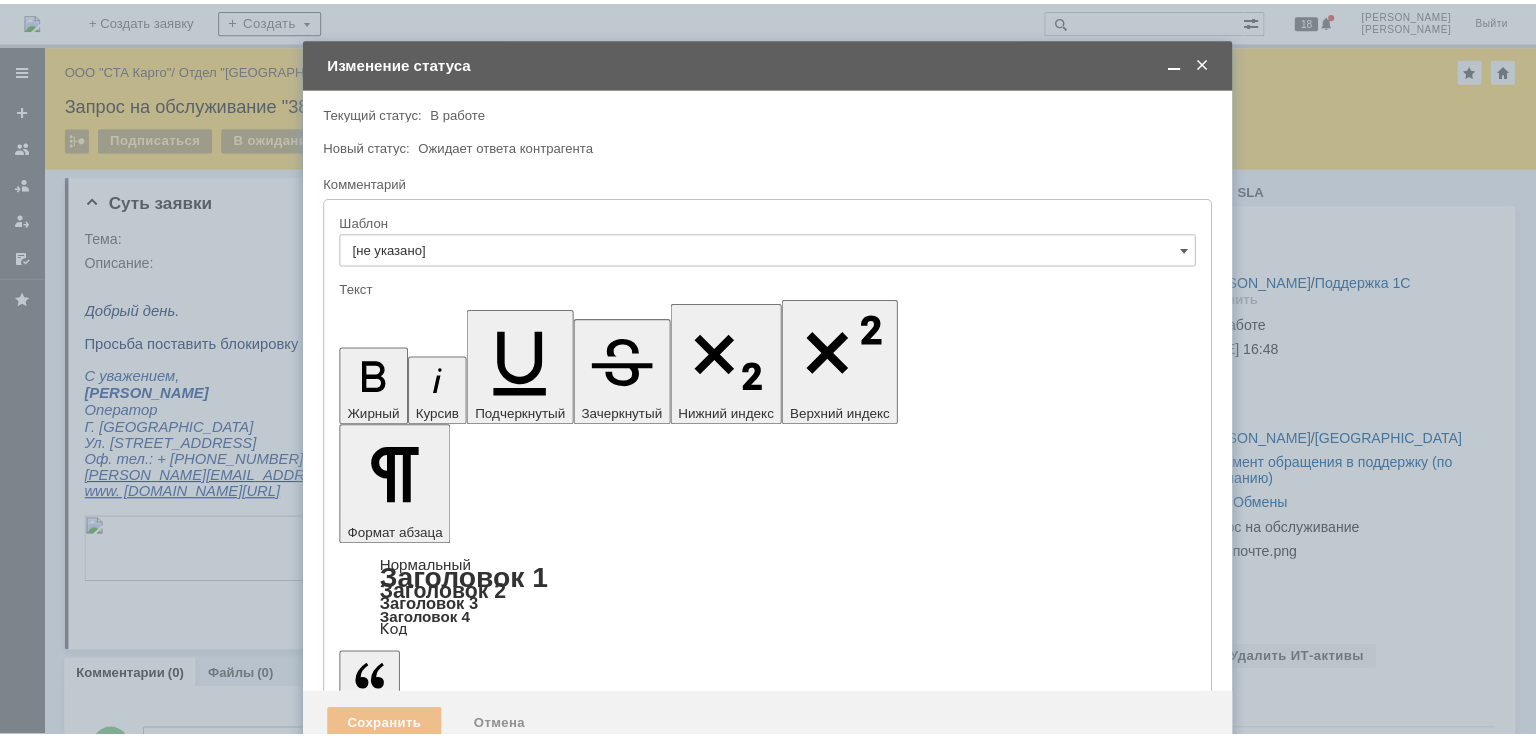 scroll, scrollTop: 0, scrollLeft: 0, axis: both 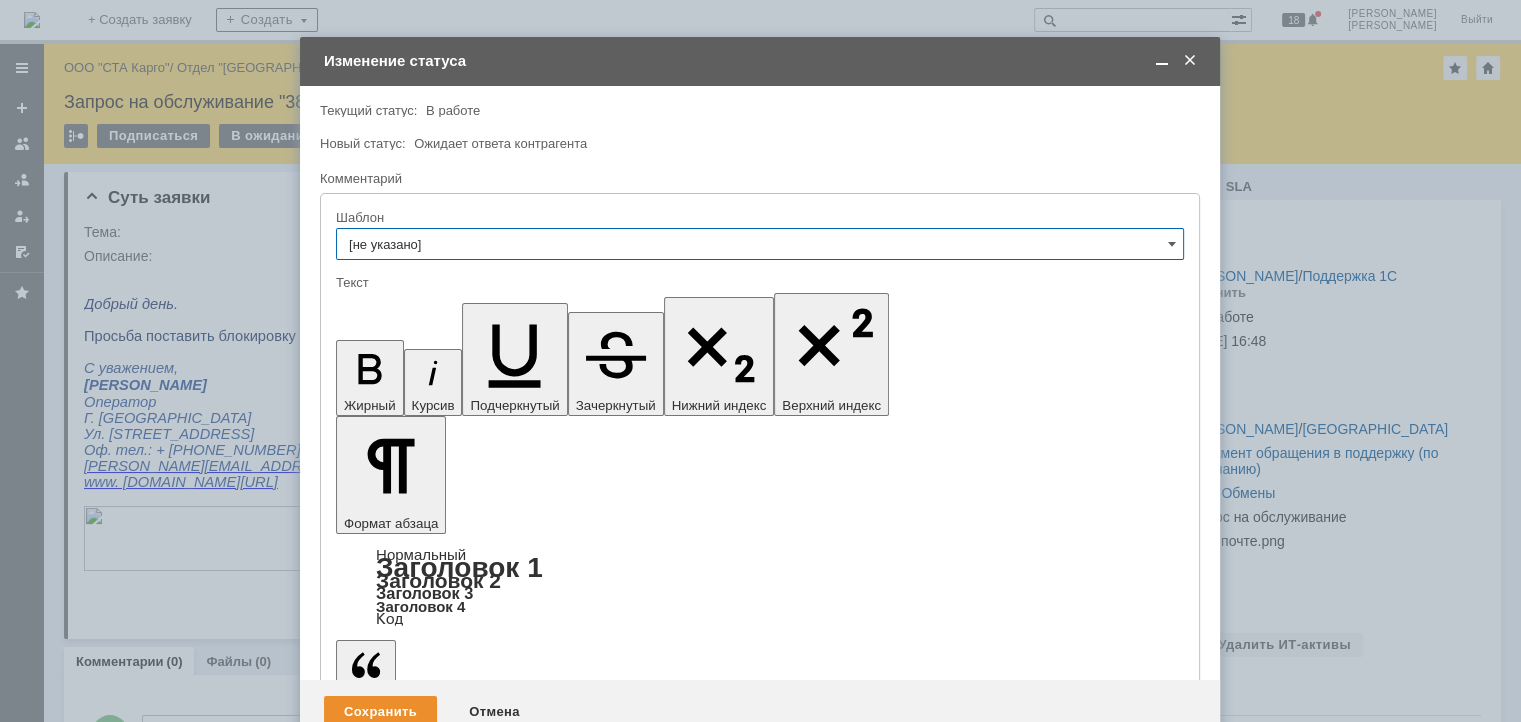 click at bounding box center [499, 5580] 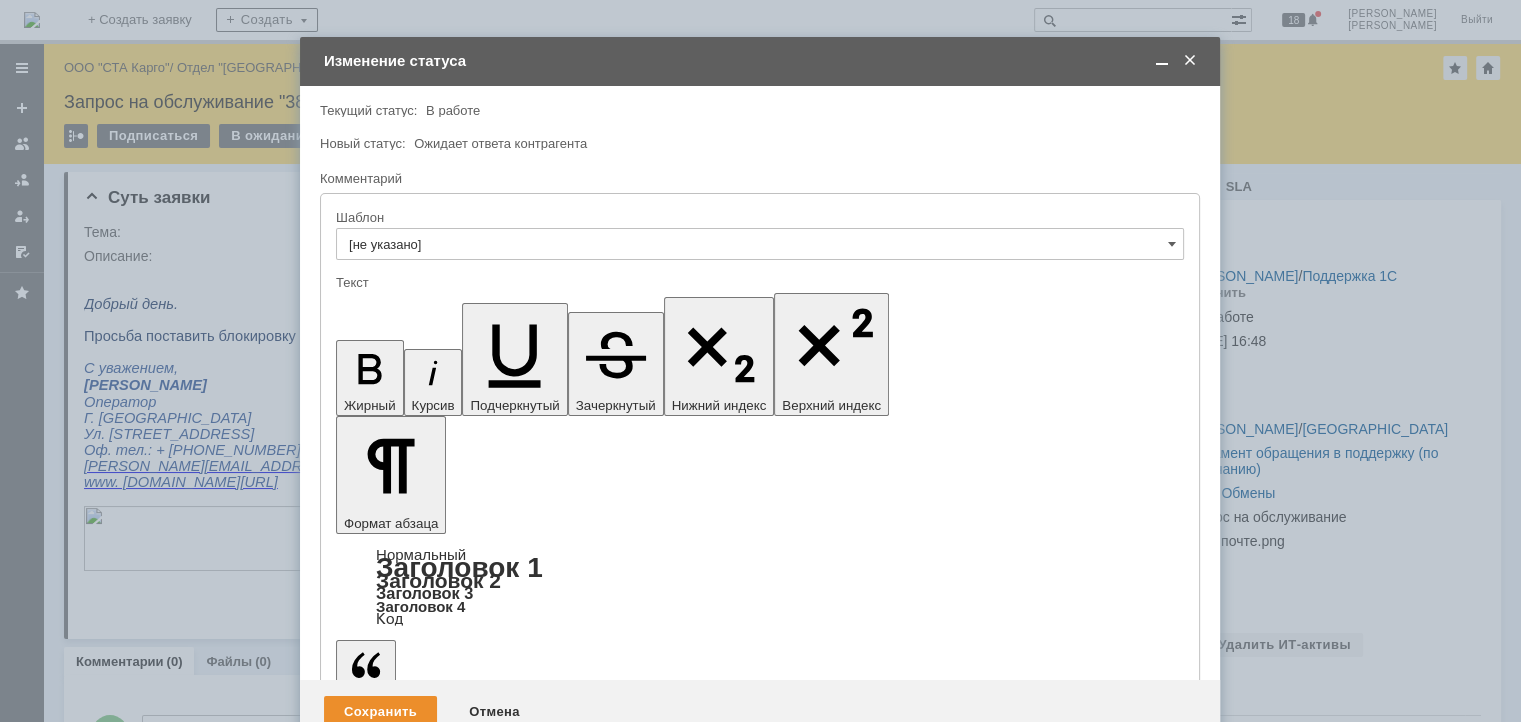 type 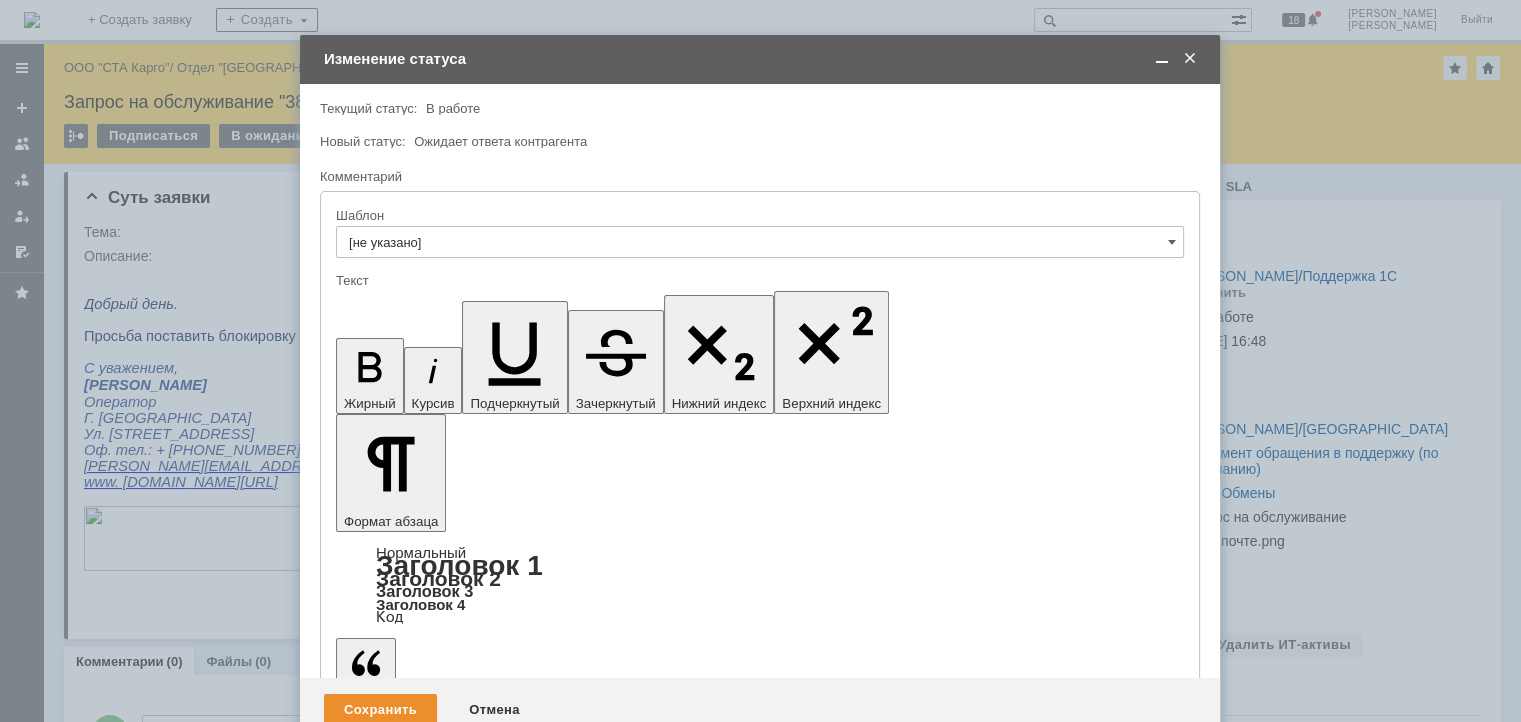 drag, startPoint x: 533, startPoint y: 5584, endPoint x: 324, endPoint y: 5583, distance: 209.0024 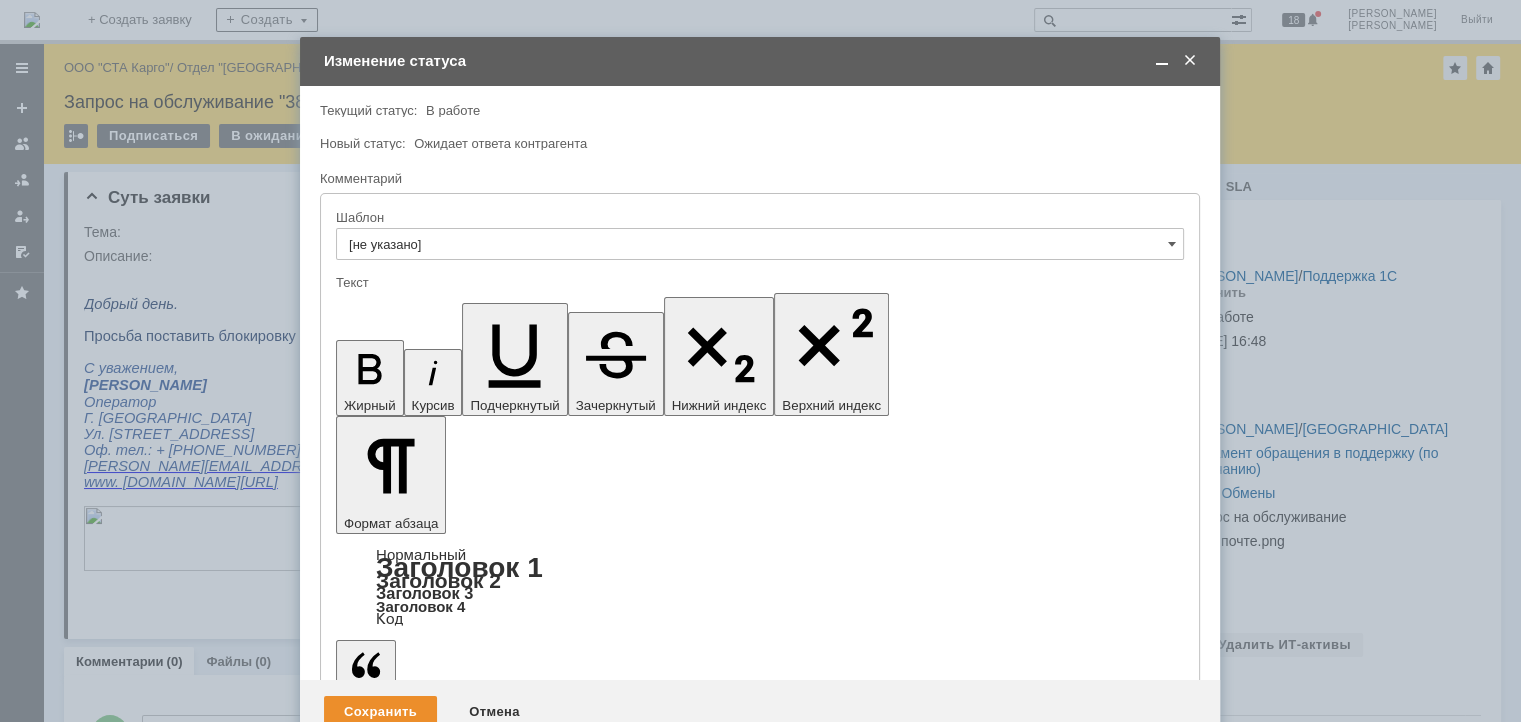 click on "Так как контрагент передает нам данные по обмену ВГХ в пересчете на метры, т.е. данные к нам поступают как миллиметры а не сантиметры, необходимо ли умножать все получаемые данные от контрагента" at bounding box center (499, 5667) 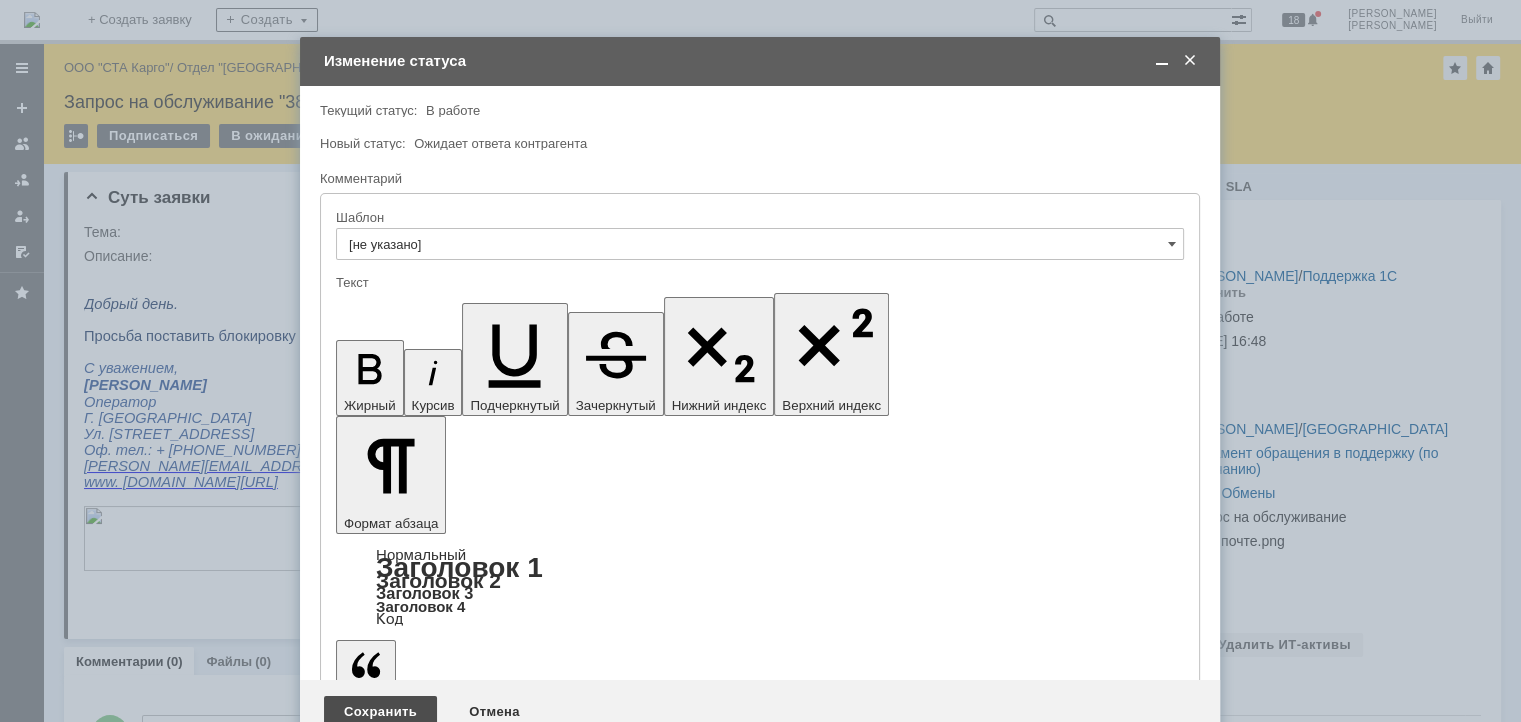 click on "Сохранить" at bounding box center (380, 712) 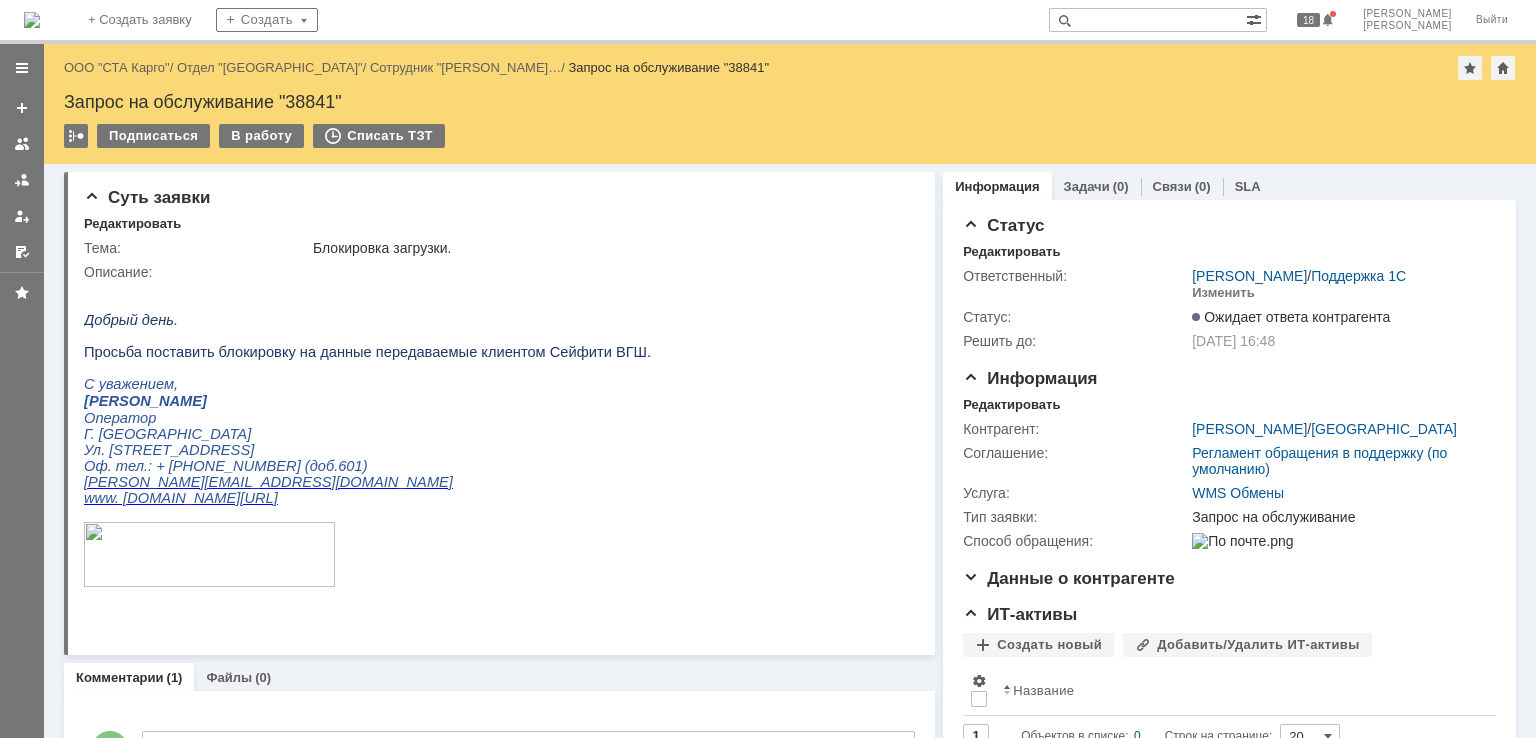 scroll, scrollTop: 0, scrollLeft: 0, axis: both 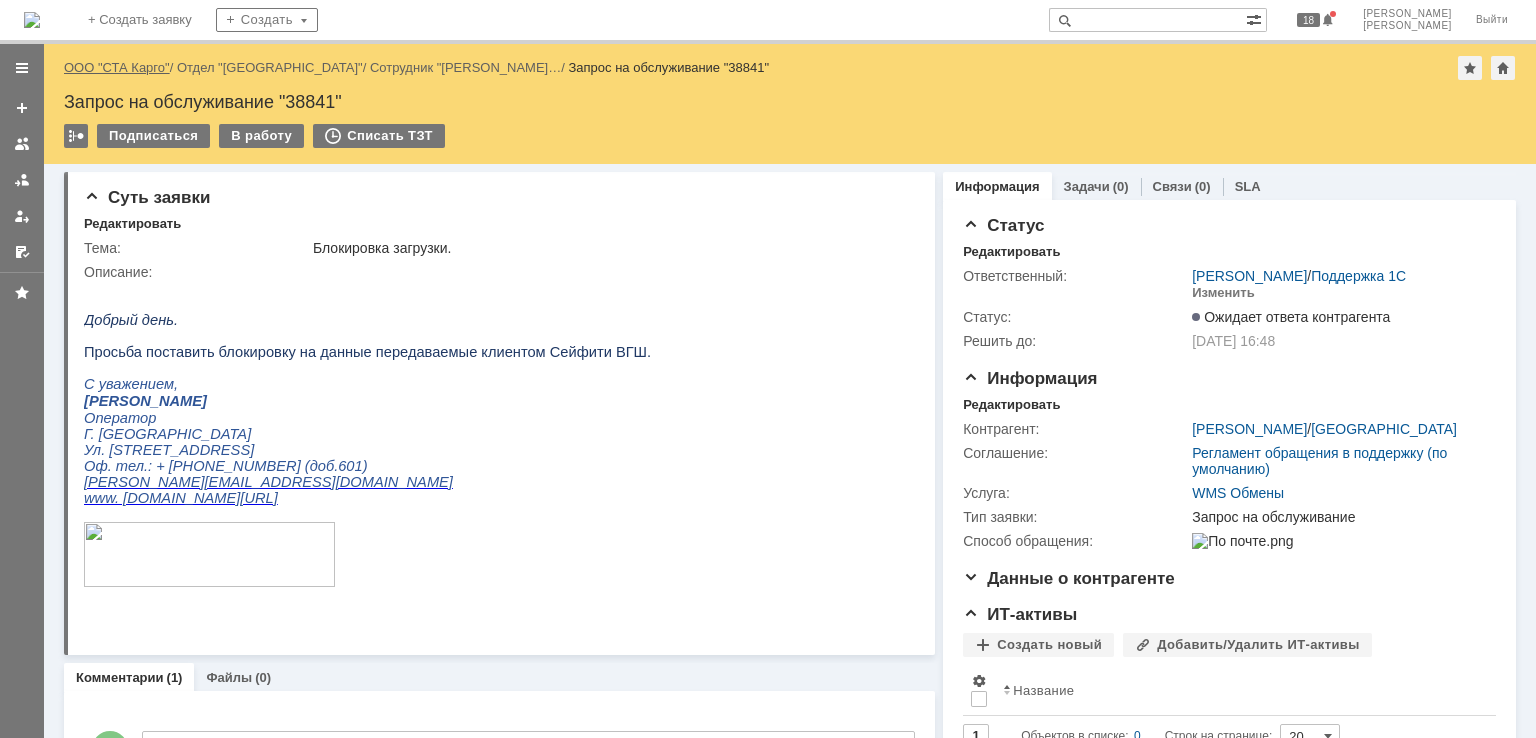 click on "ООО "СТА Карго"" at bounding box center (117, 67) 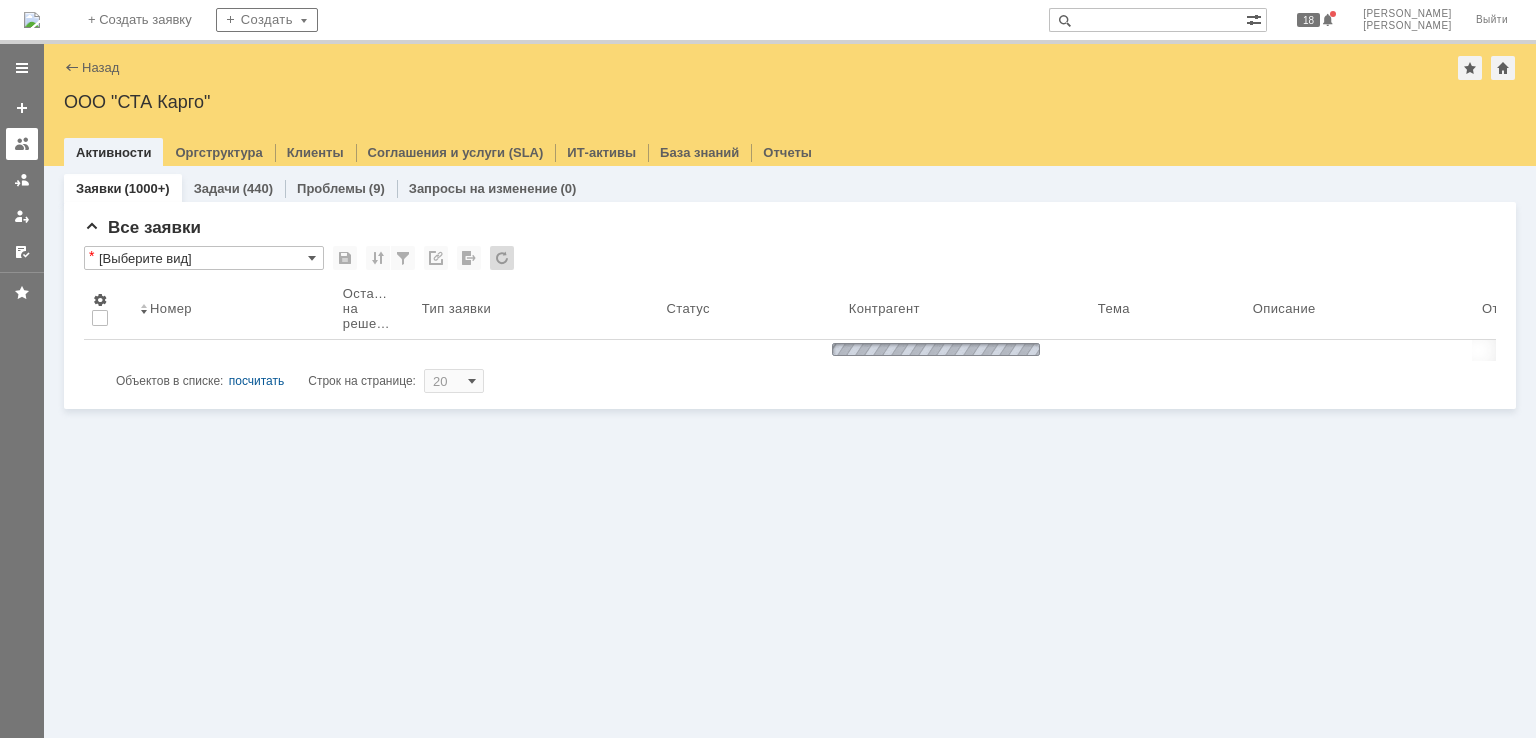 click at bounding box center (22, 144) 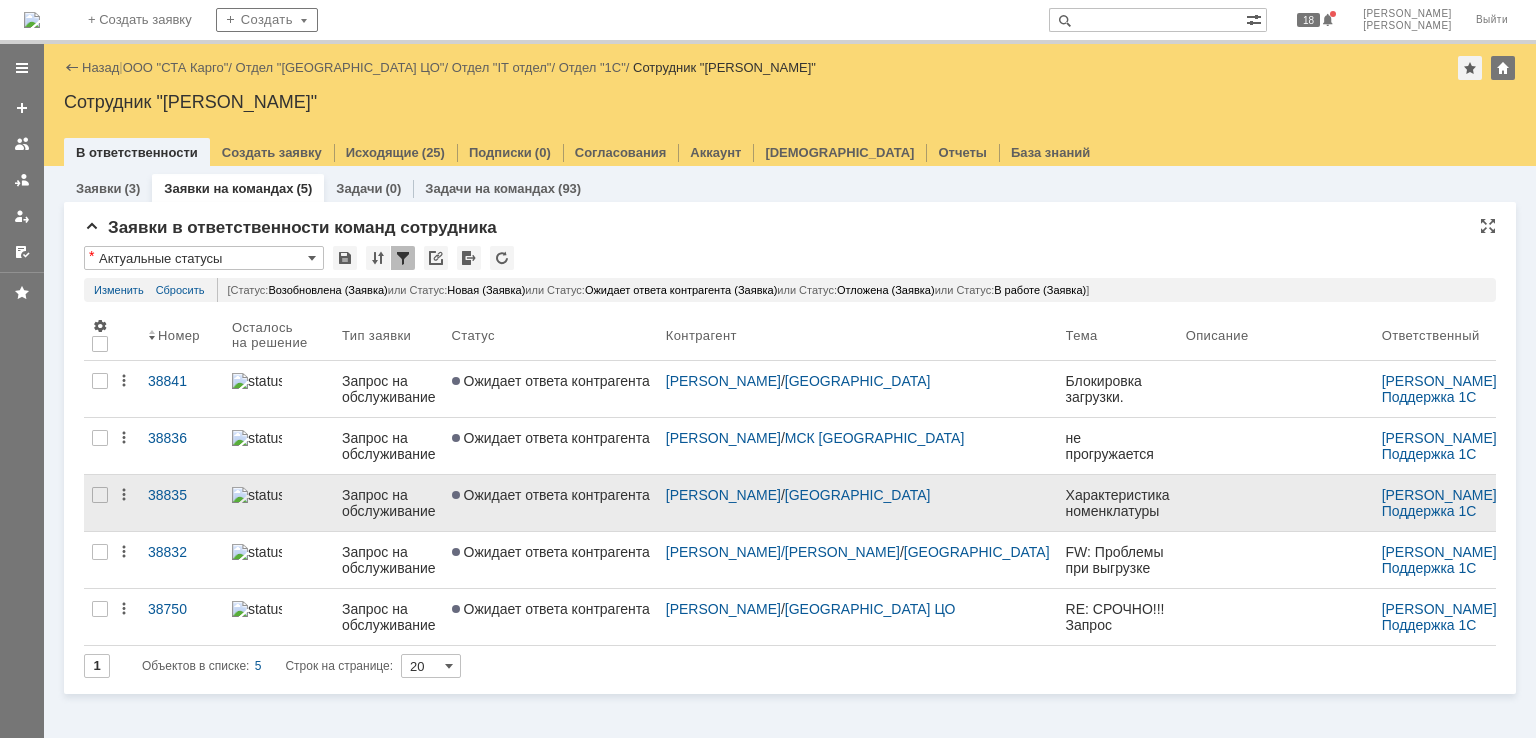 scroll, scrollTop: 0, scrollLeft: 0, axis: both 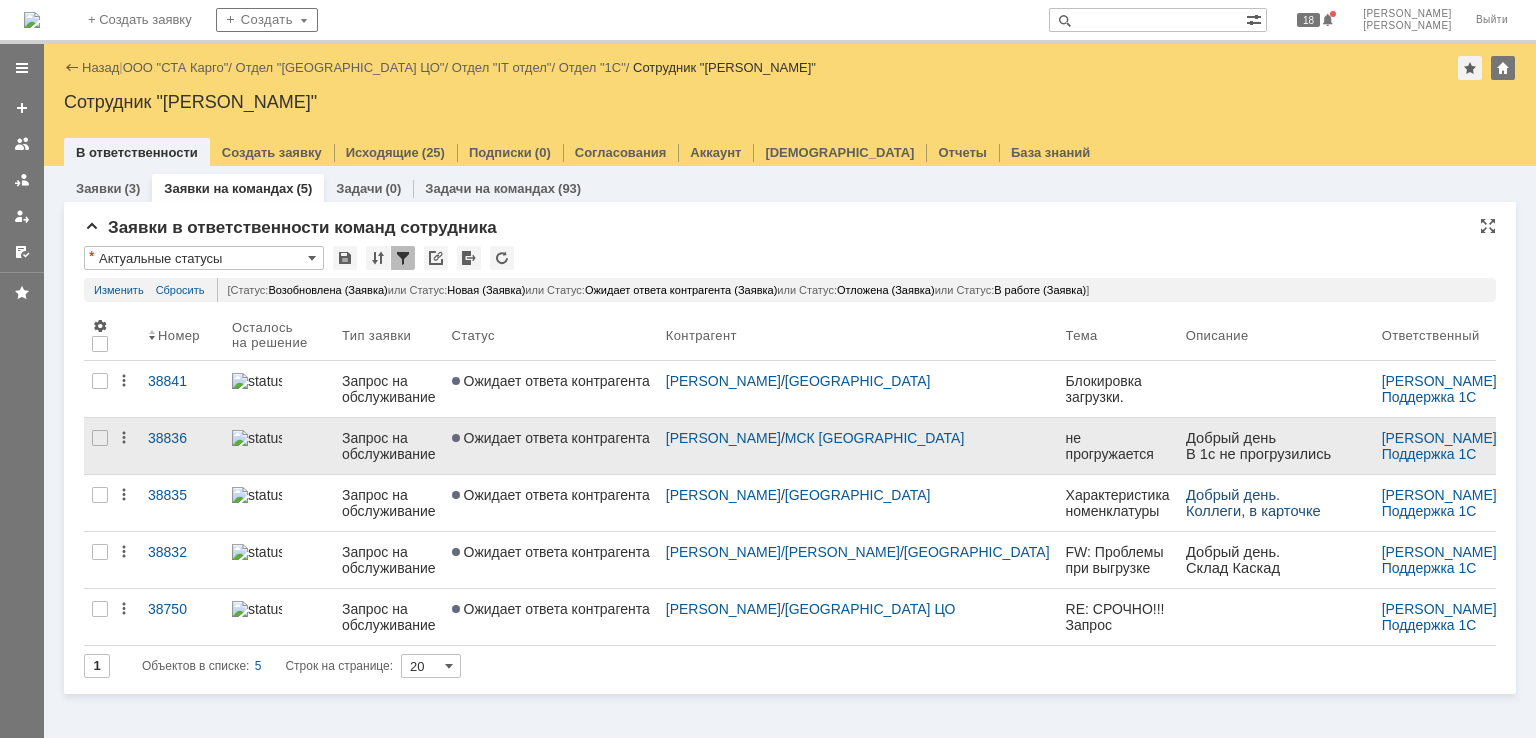 click on "не прогружается заявка и серийные номера" at bounding box center (1118, 446) 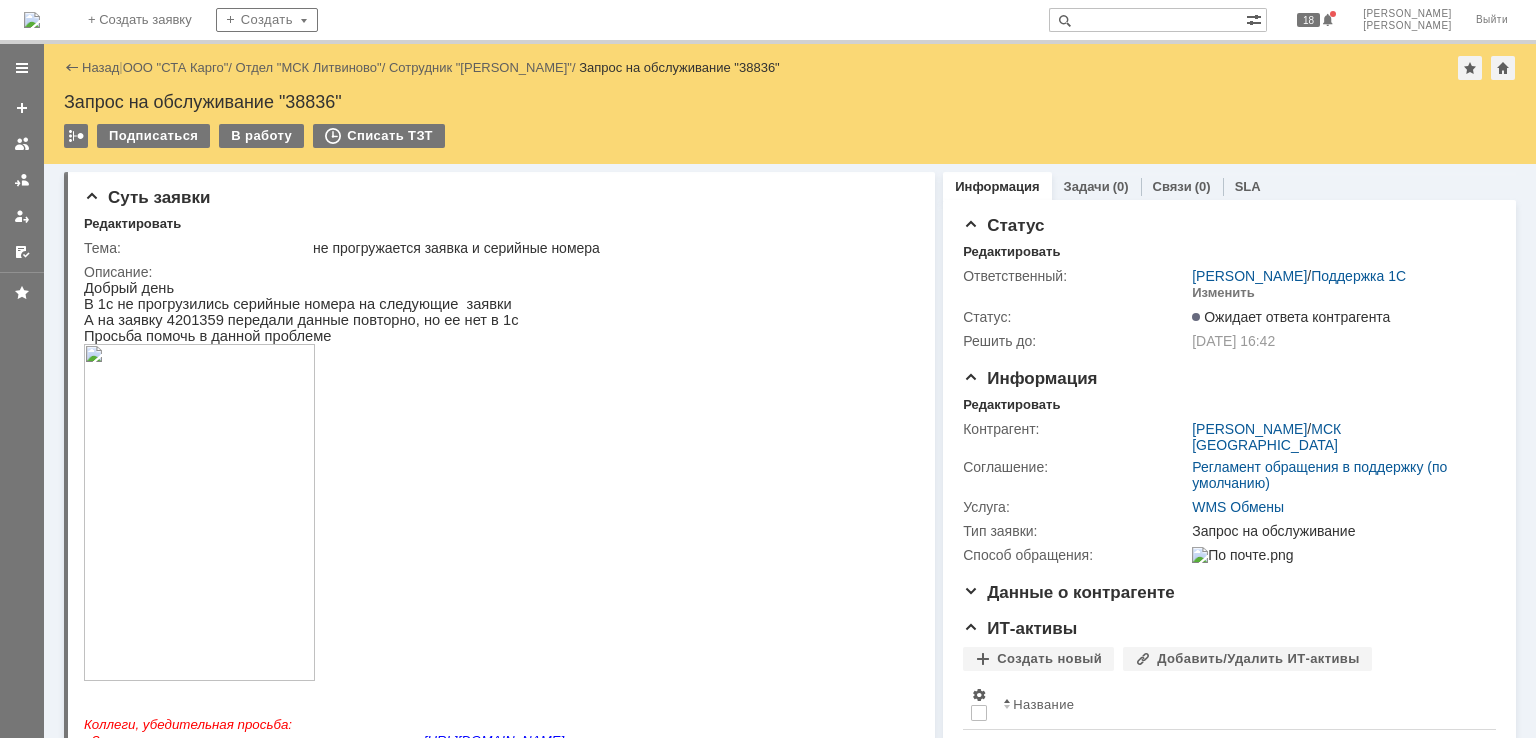 scroll, scrollTop: 0, scrollLeft: 0, axis: both 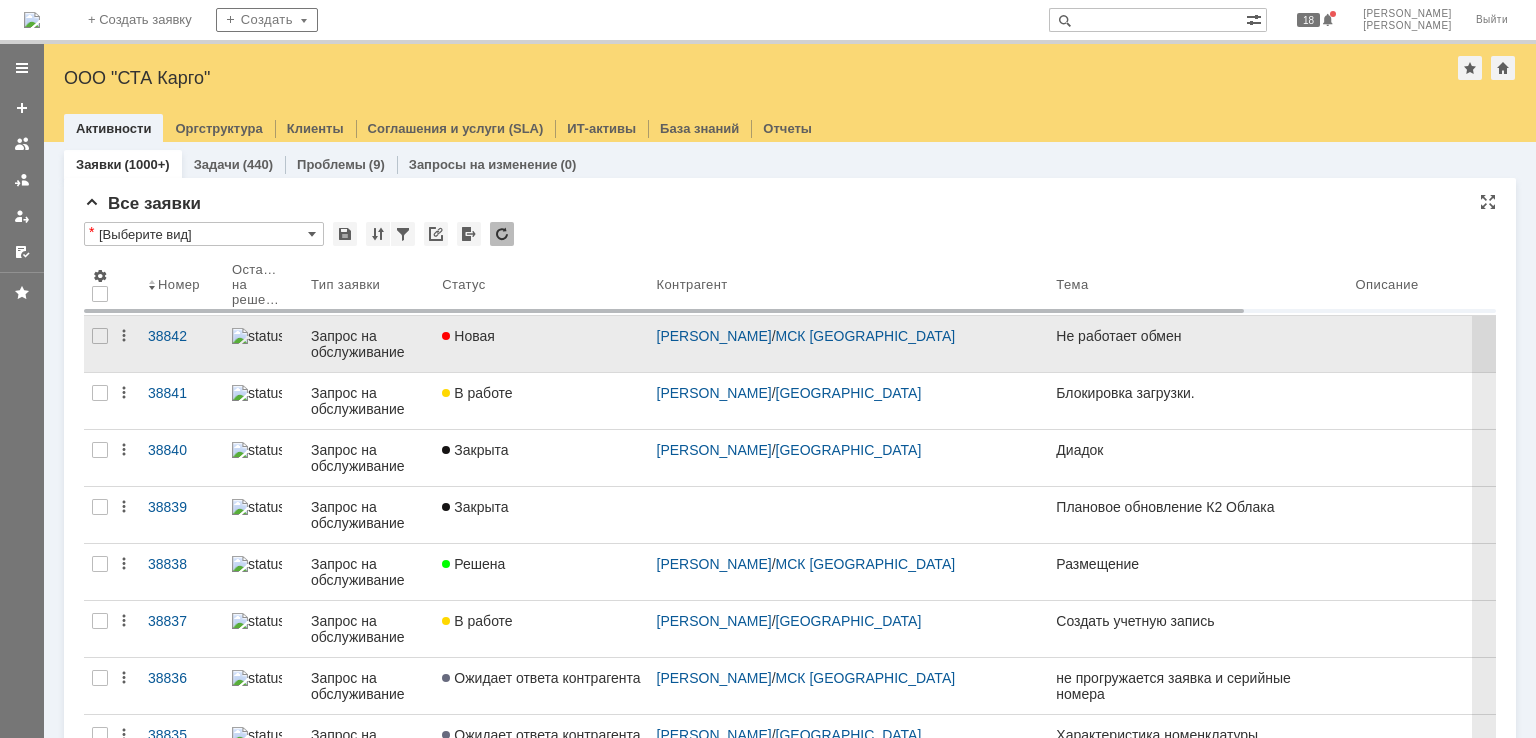 click on "Новая" at bounding box center [541, 344] 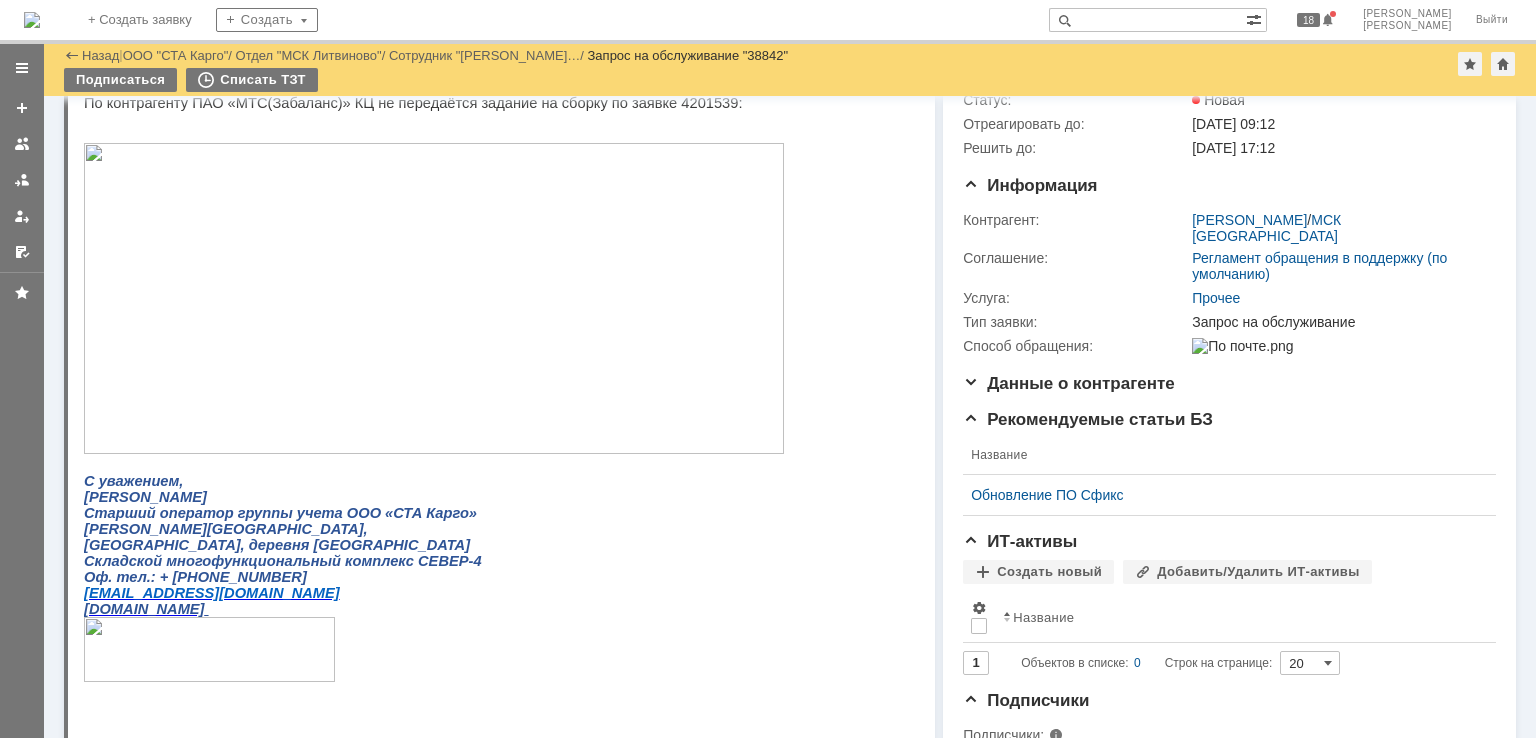 scroll, scrollTop: 300, scrollLeft: 0, axis: vertical 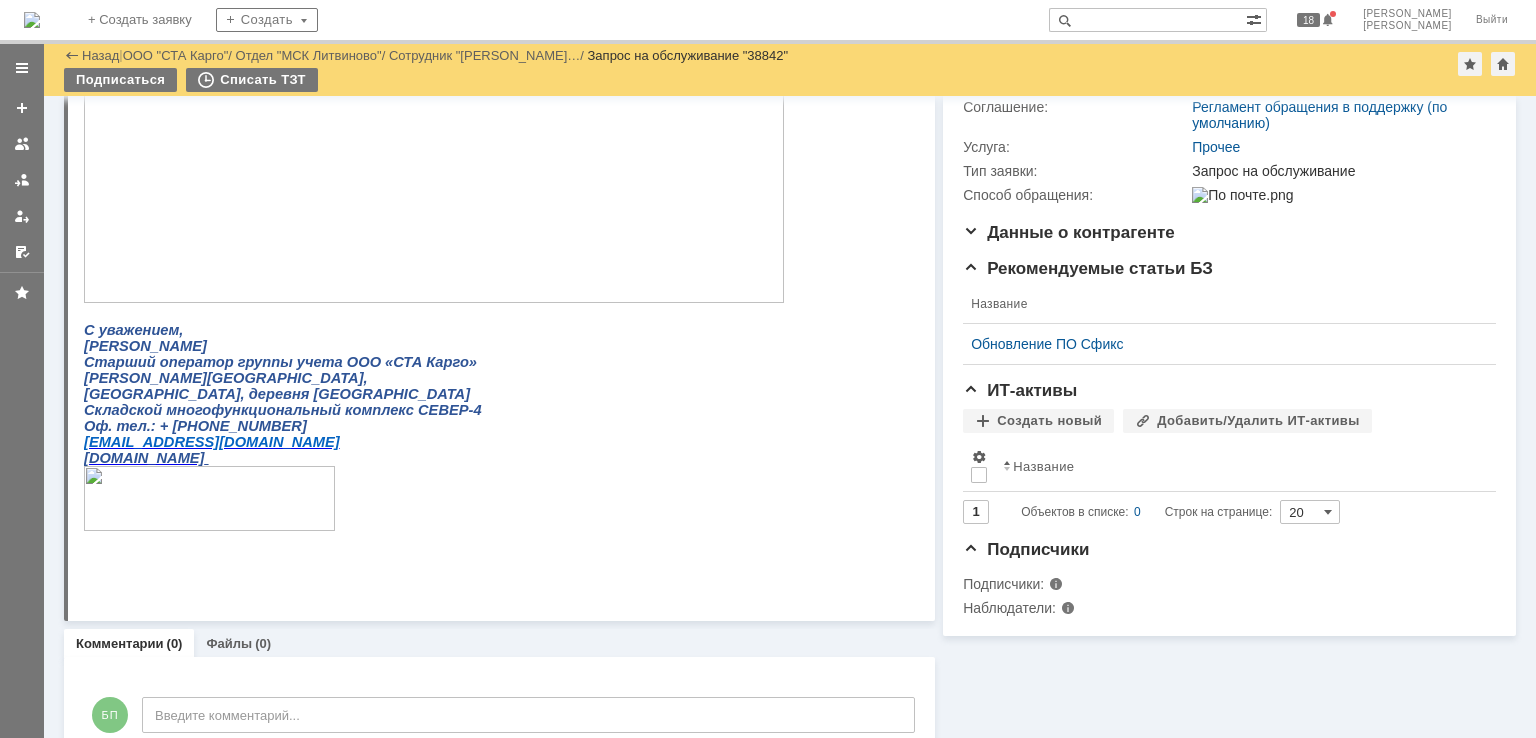 click at bounding box center [434, 147] 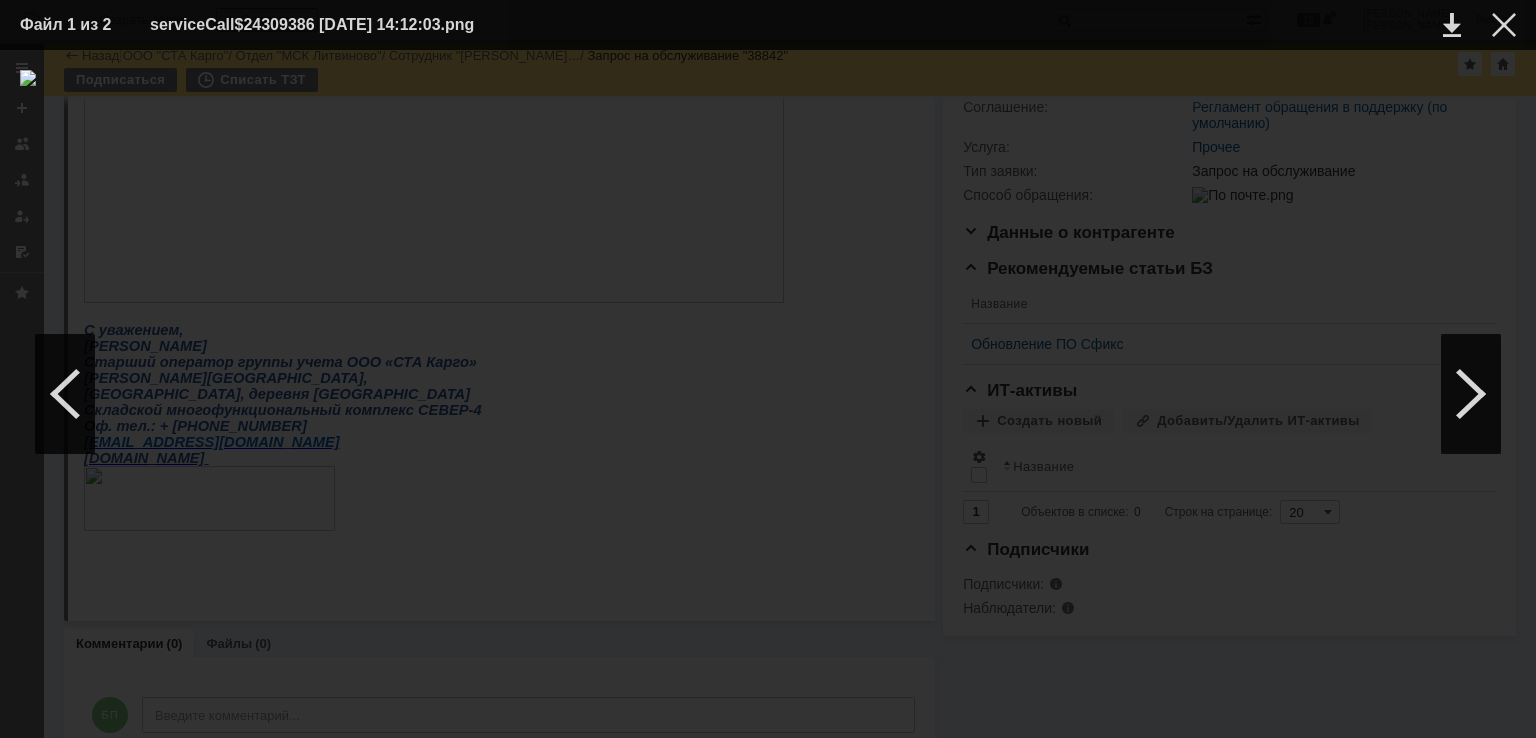 click at bounding box center [768, 394] 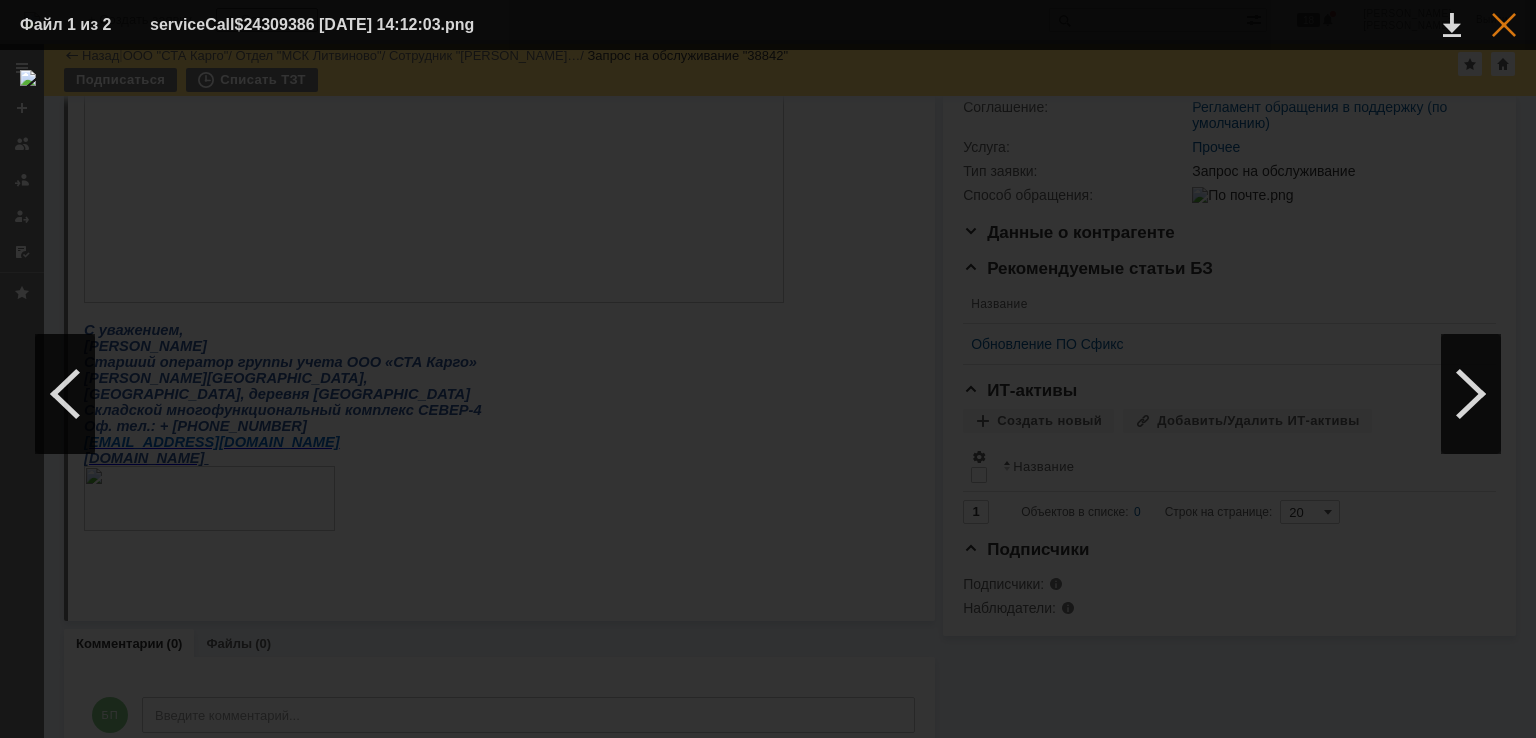 click at bounding box center [1504, 25] 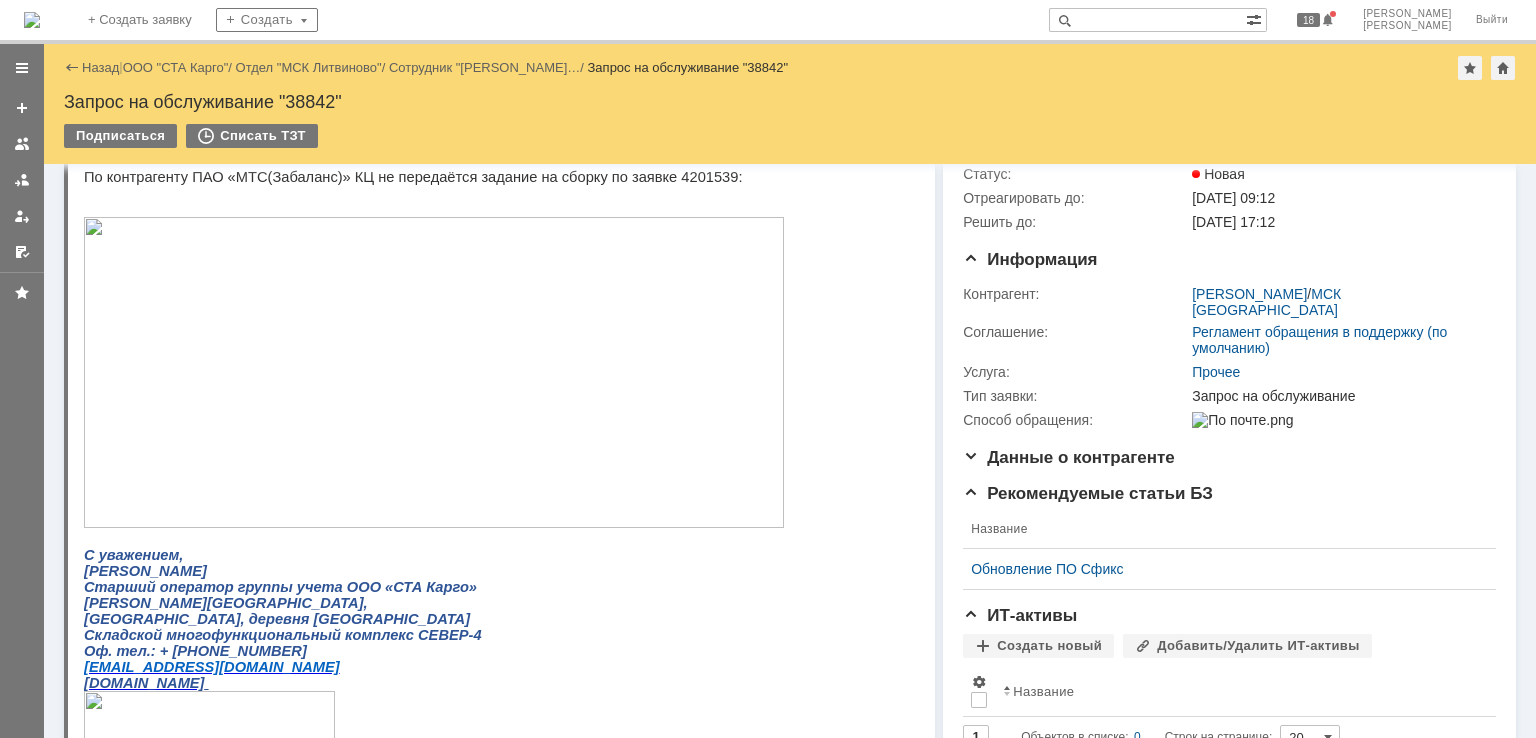 scroll, scrollTop: 0, scrollLeft: 0, axis: both 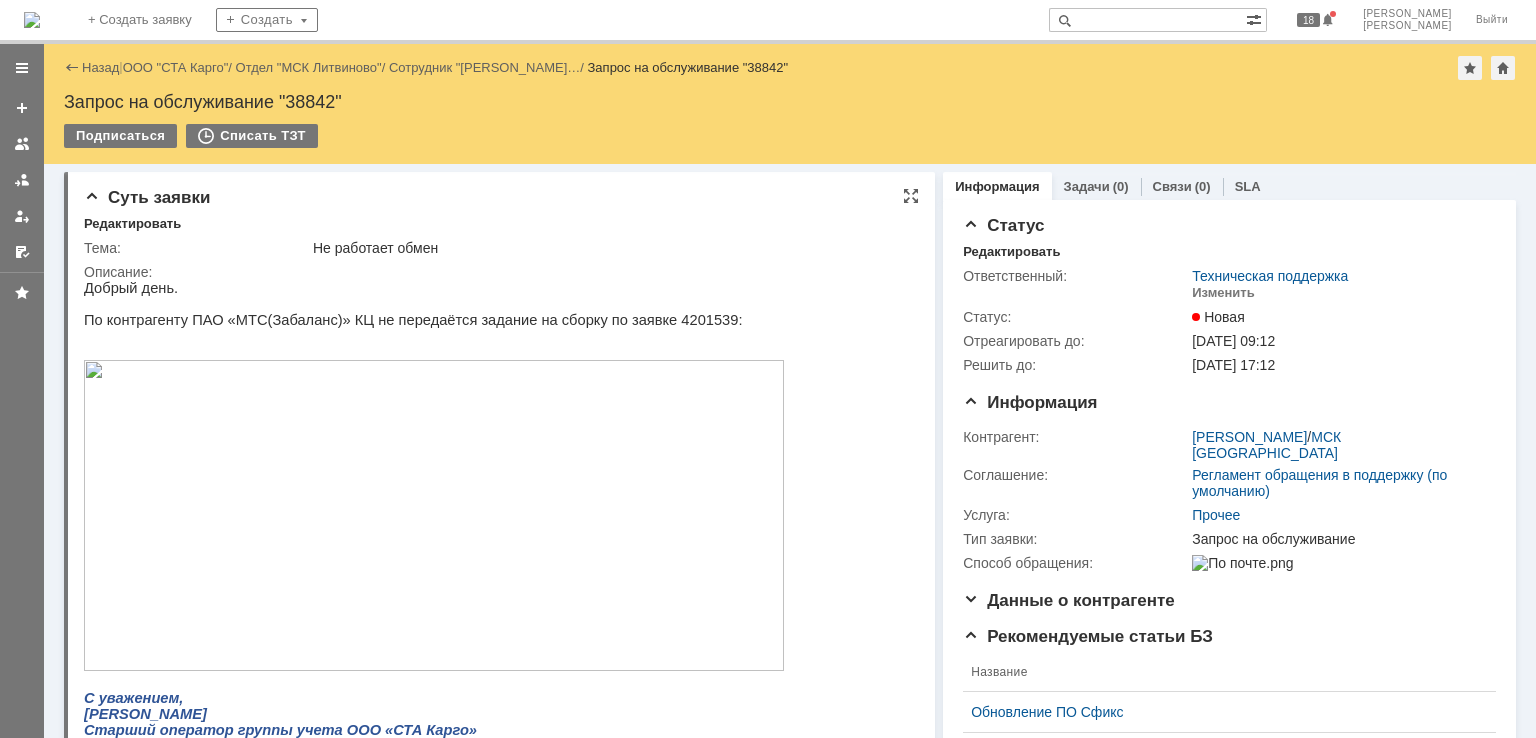 click at bounding box center (434, 515) 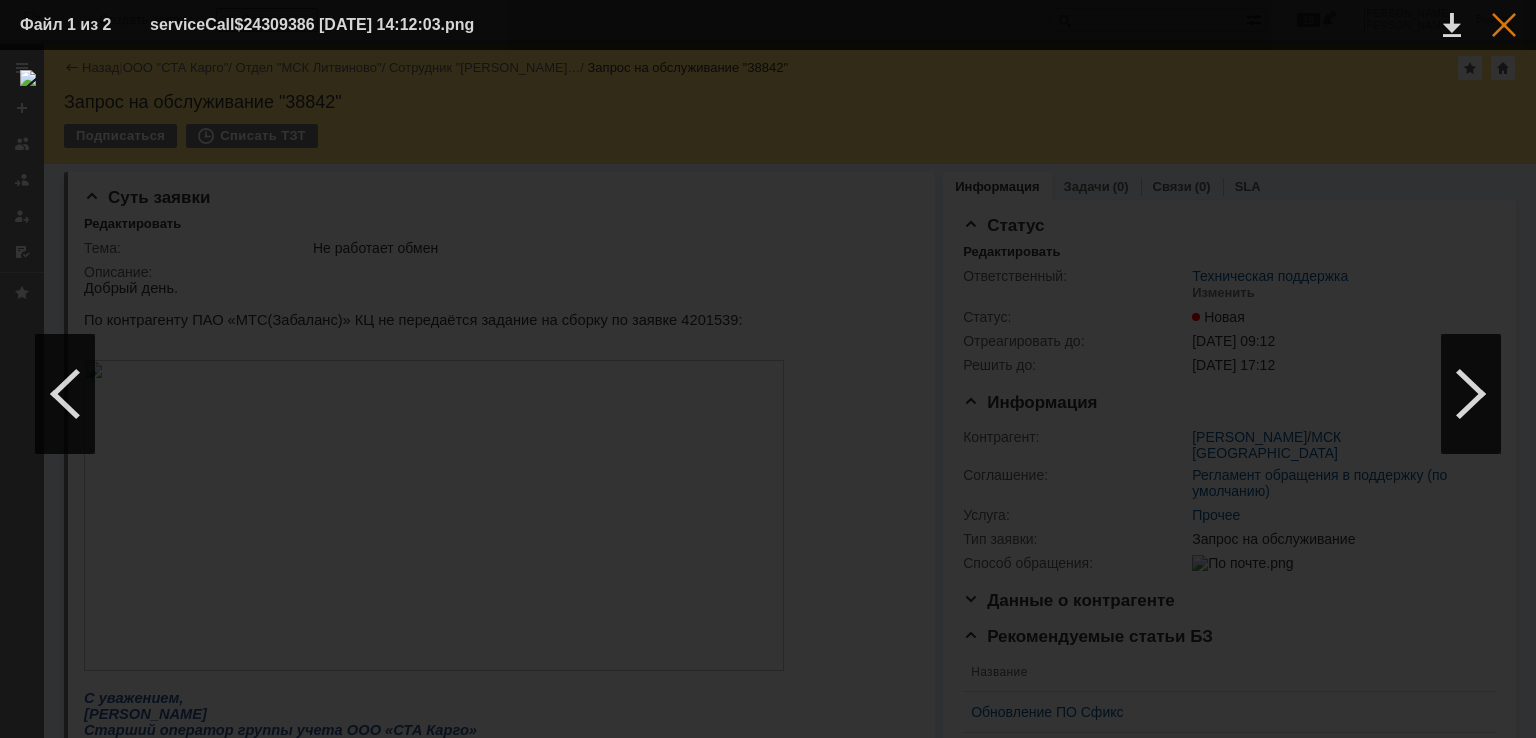 click at bounding box center [1504, 25] 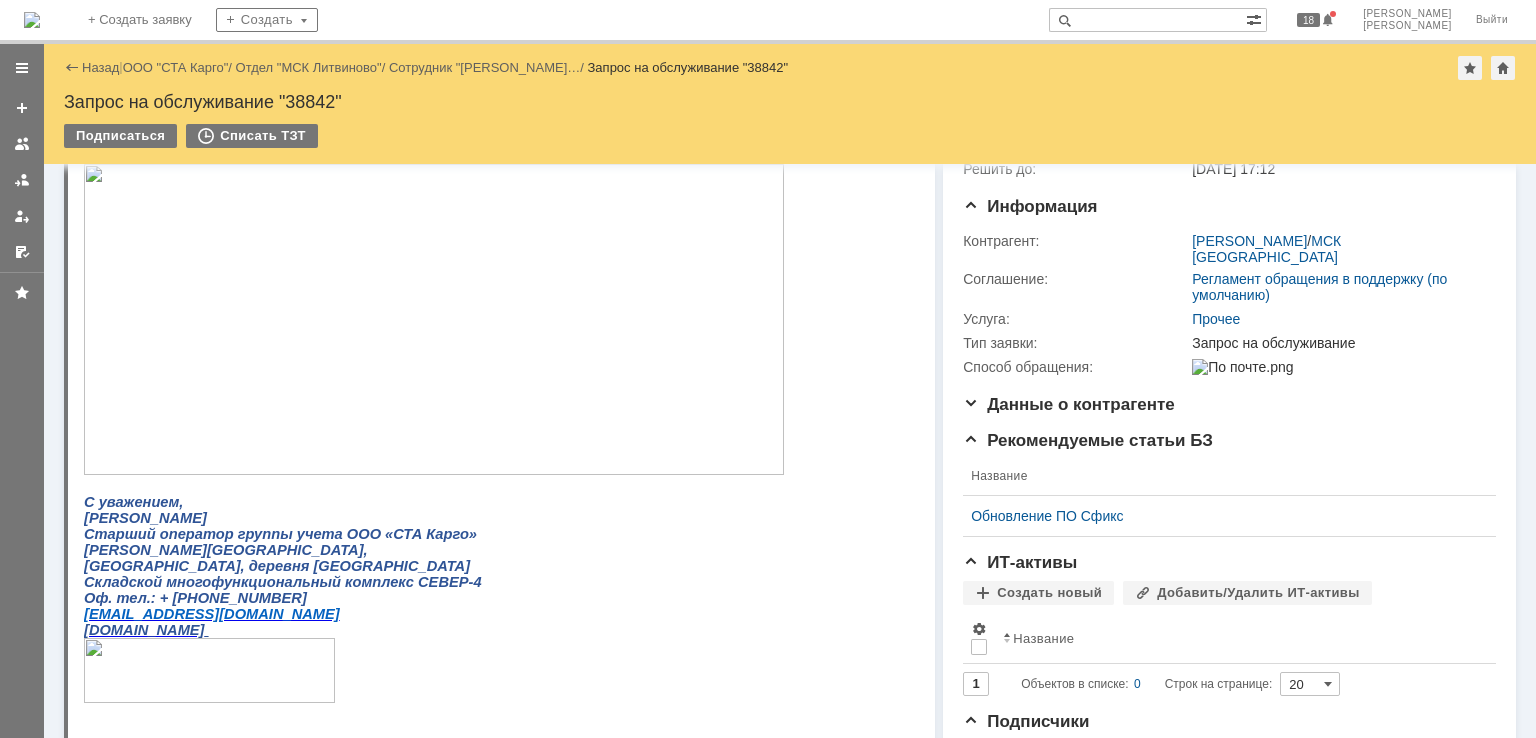scroll, scrollTop: 0, scrollLeft: 0, axis: both 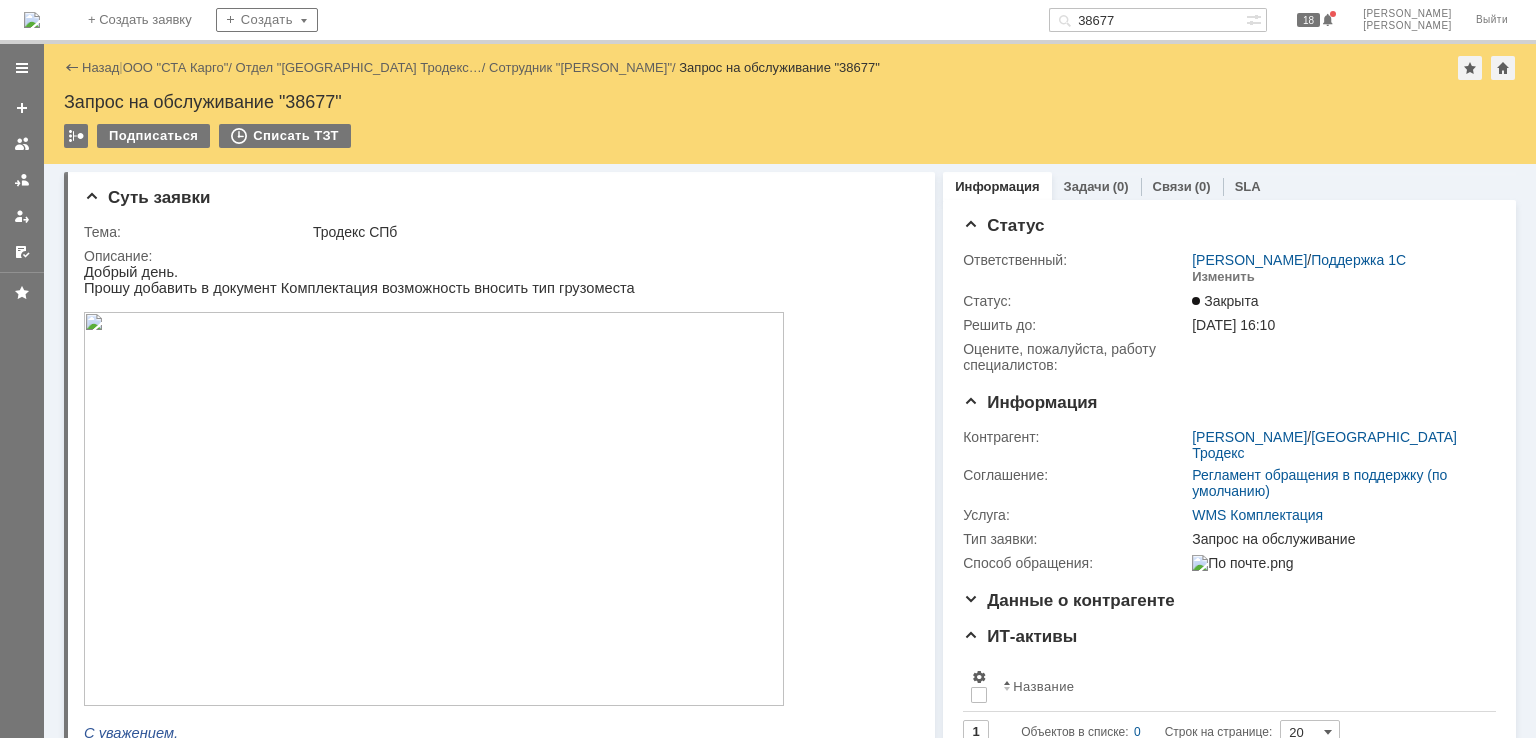 click on "Назад   |   ООО "СТА Карго"  /   Отдел "Санкт-Петербург Тродекс…  /   Сотрудник "Радченко Татьяна"  /   Запрос на обслуживание "38677" Запрос на обслуживание "38677"
Подписаться Списать ТЗТ serviceCall$24225148 Карточка заявки" at bounding box center [790, 104] 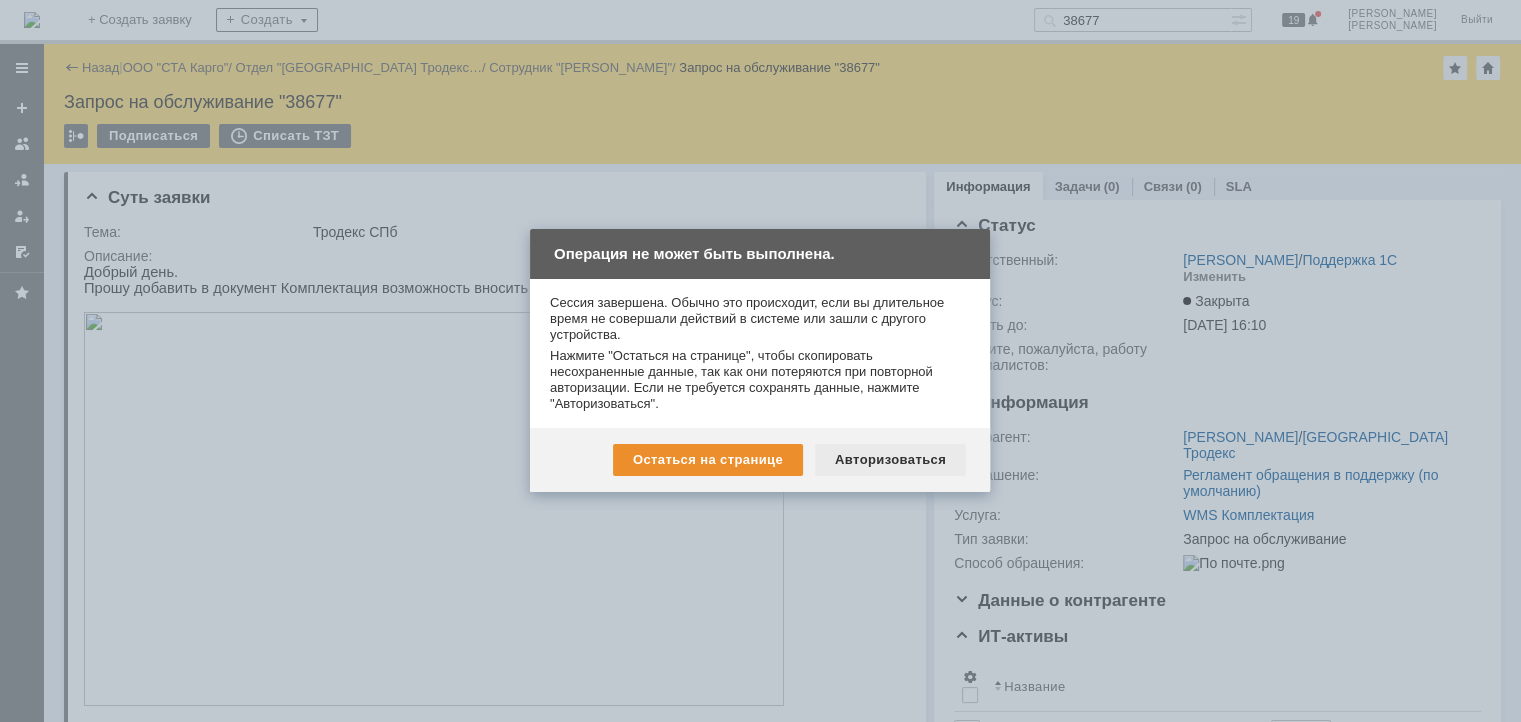 click on "Авторизоваться" at bounding box center [890, 460] 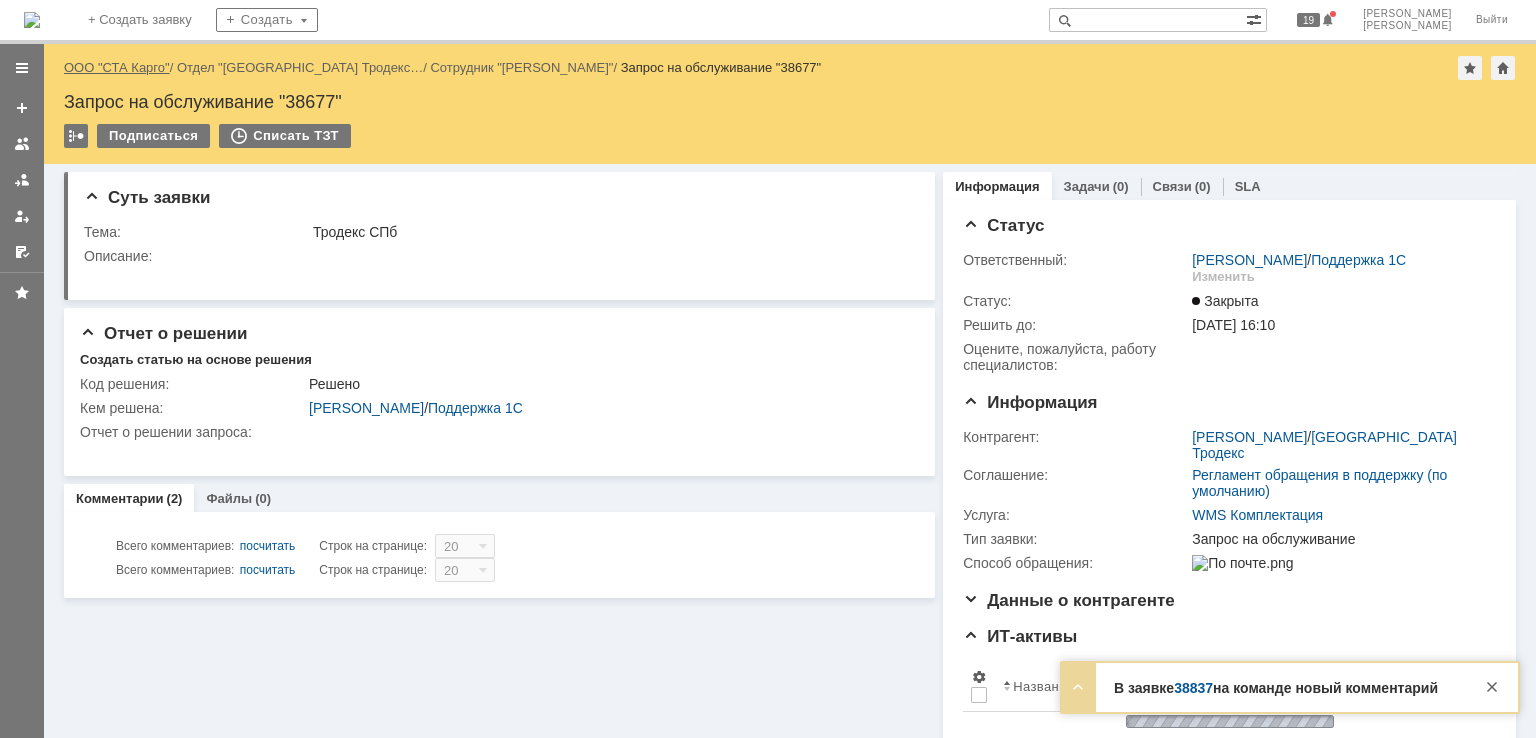 scroll, scrollTop: 0, scrollLeft: 0, axis: both 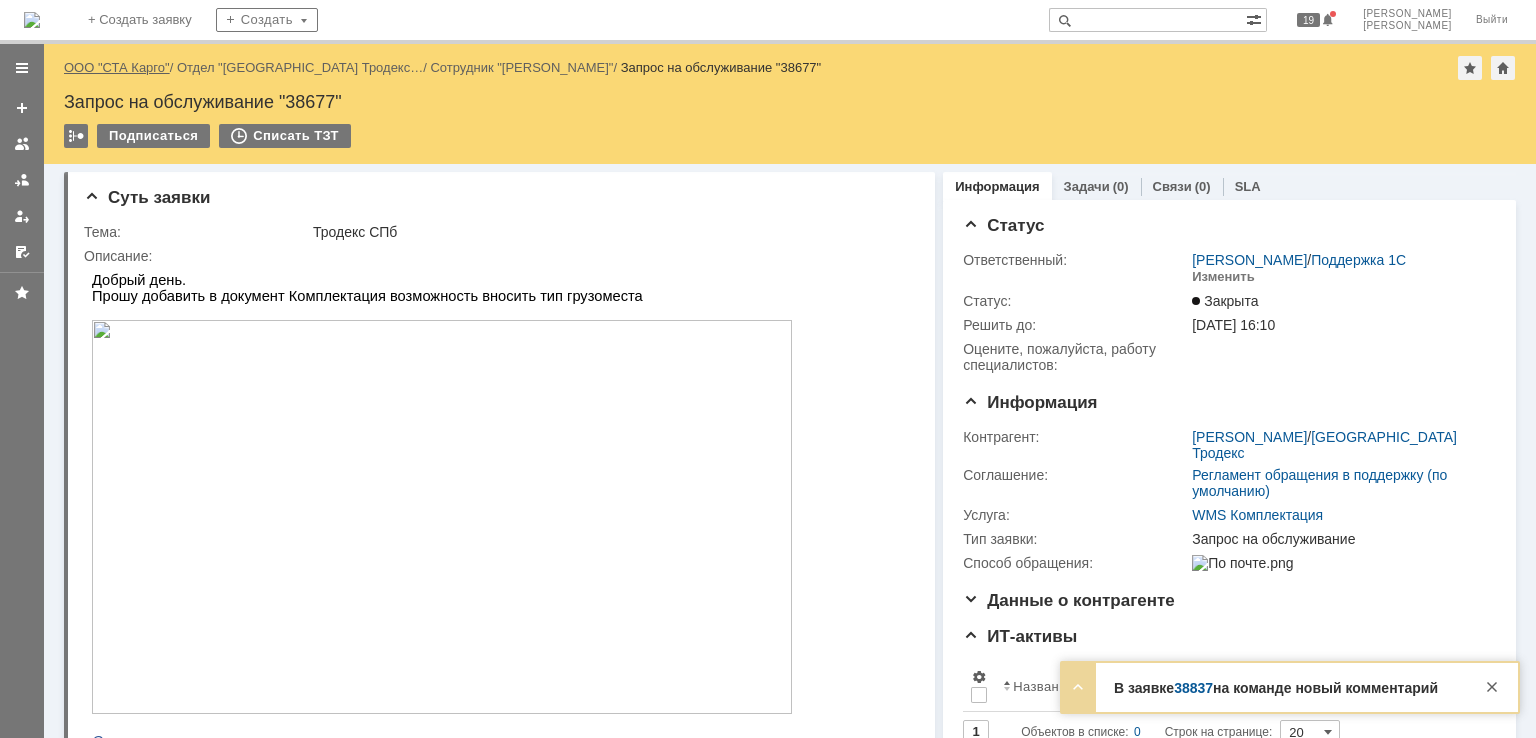 click on "ООО "СТА Карго"" at bounding box center (117, 67) 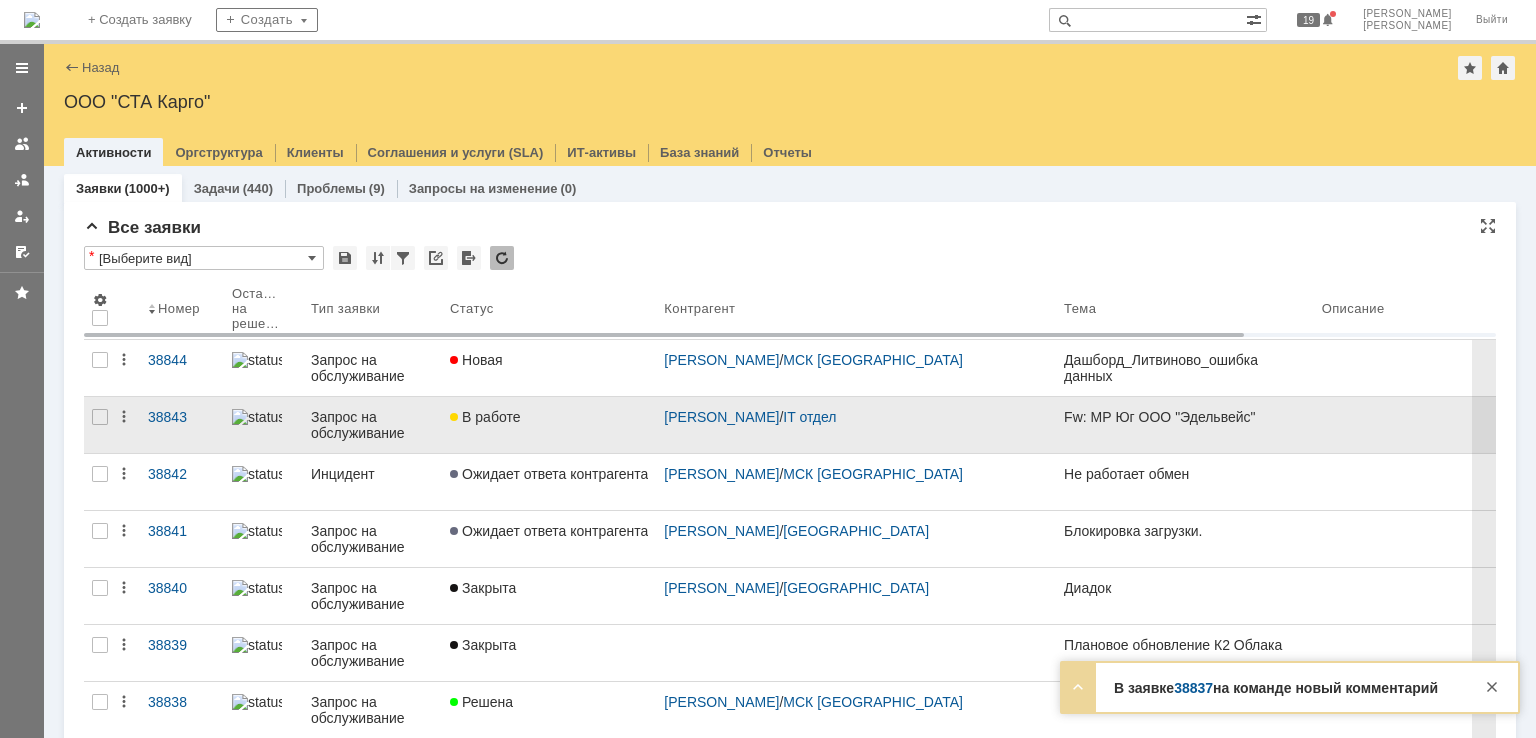 scroll, scrollTop: 0, scrollLeft: 0, axis: both 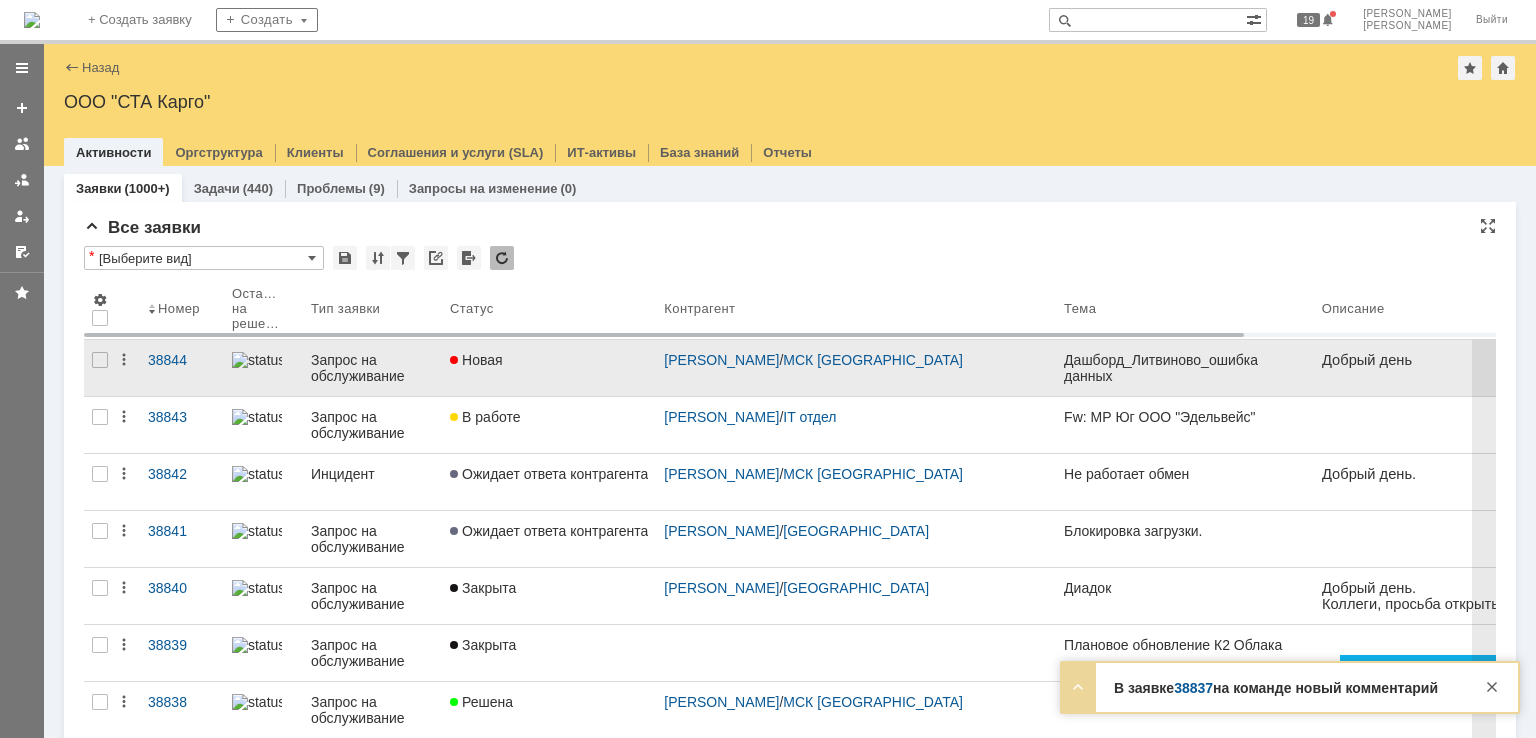 click on "Новая" at bounding box center (549, 368) 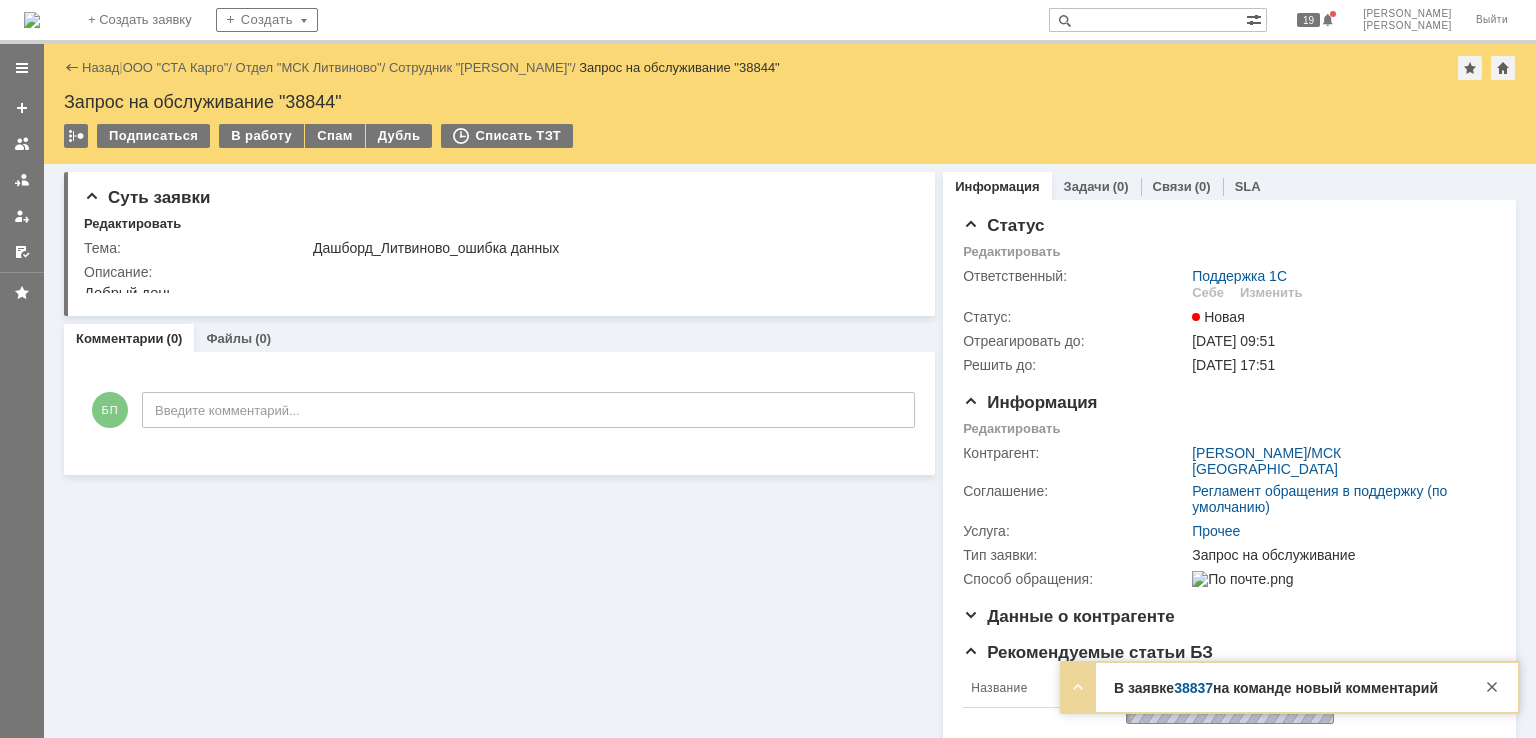 scroll, scrollTop: 0, scrollLeft: 0, axis: both 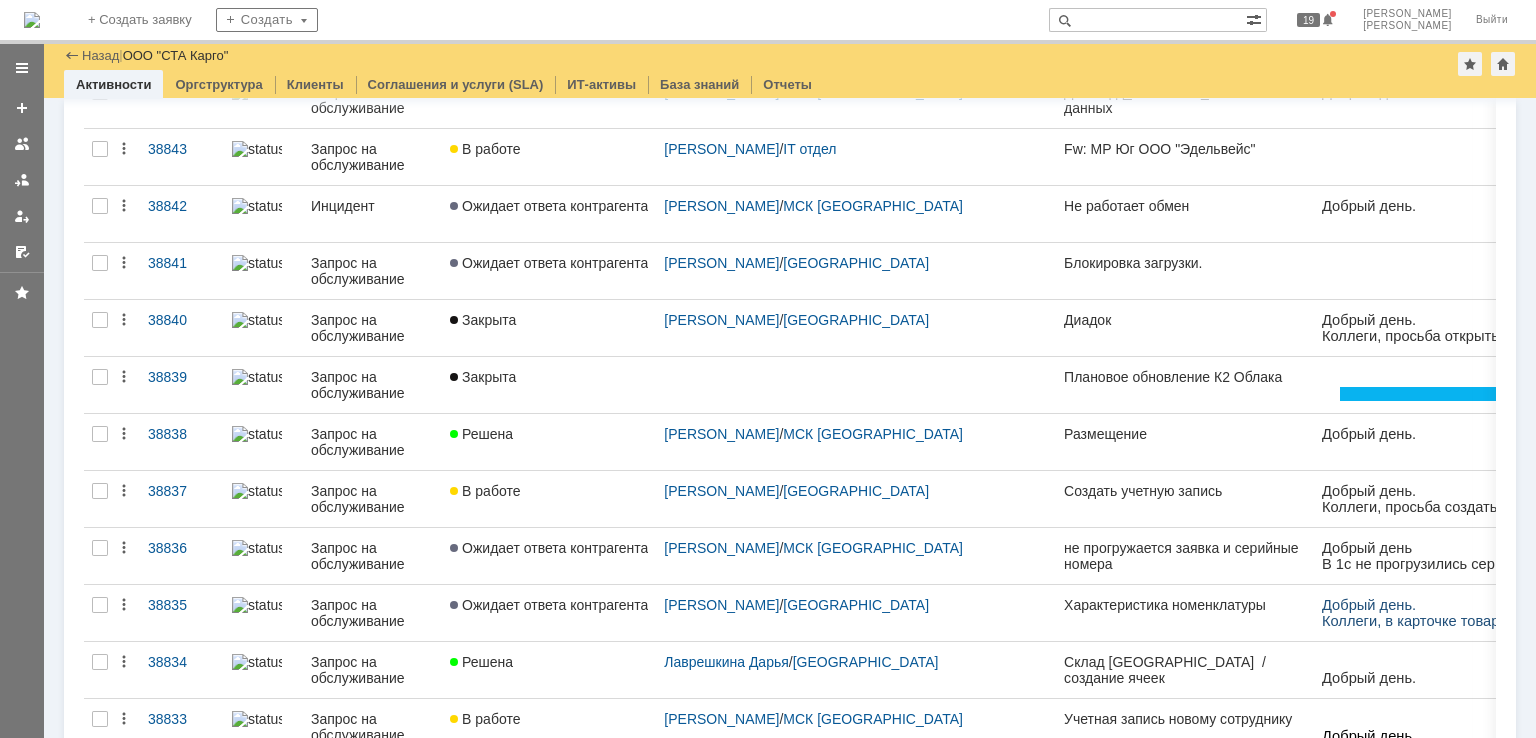 click at bounding box center [32, 20] 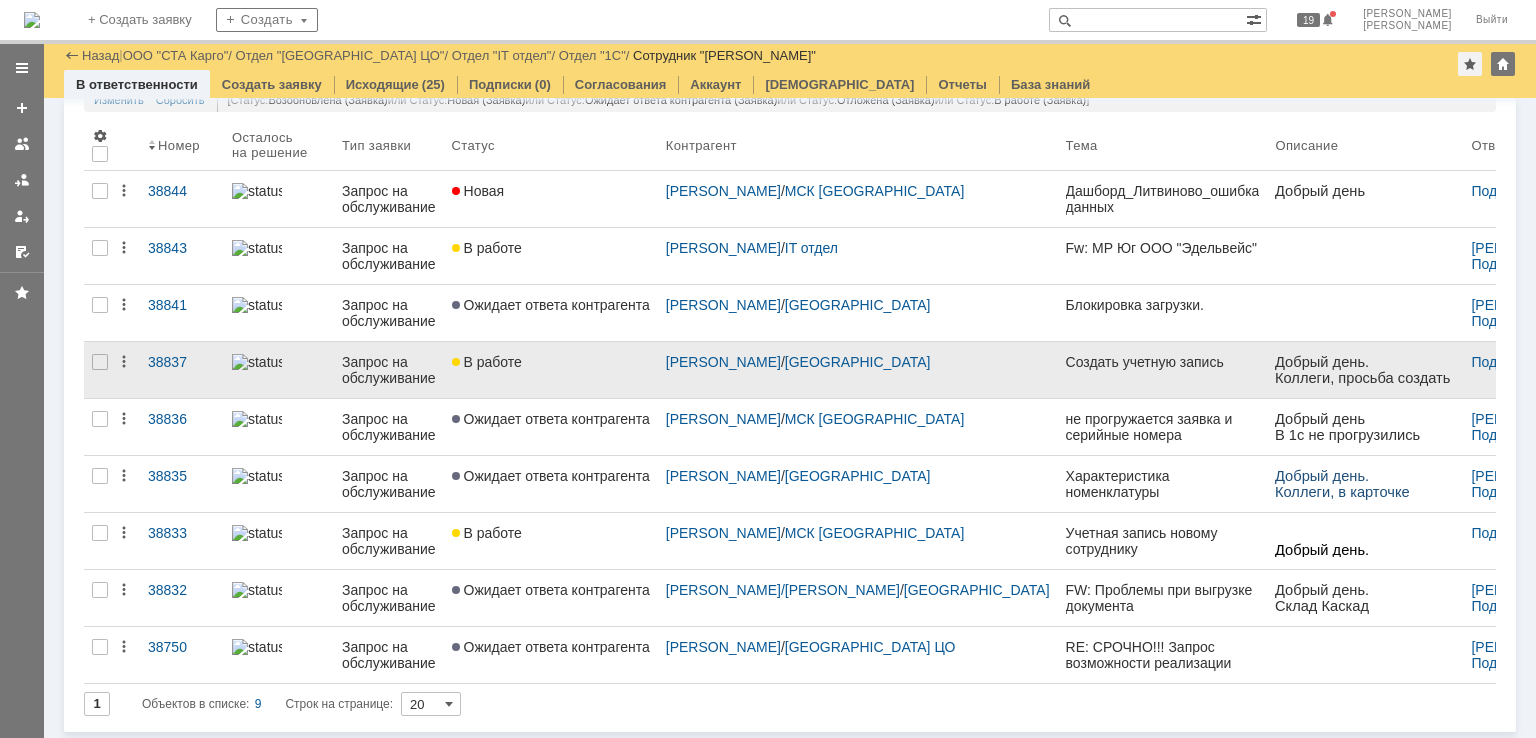 click on "В работе" at bounding box center (551, 370) 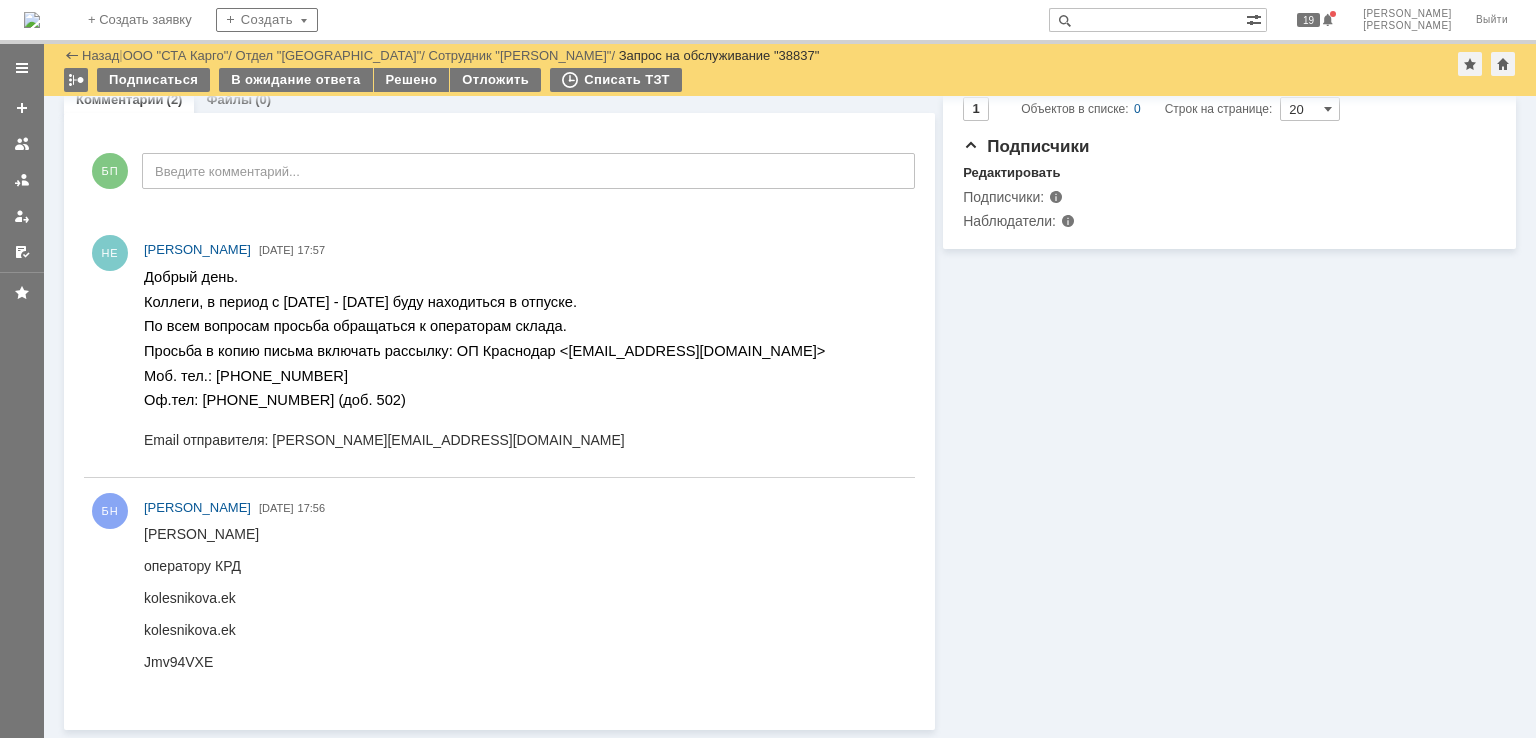 drag, startPoint x: 380, startPoint y: 534, endPoint x: 306, endPoint y: 528, distance: 74.24284 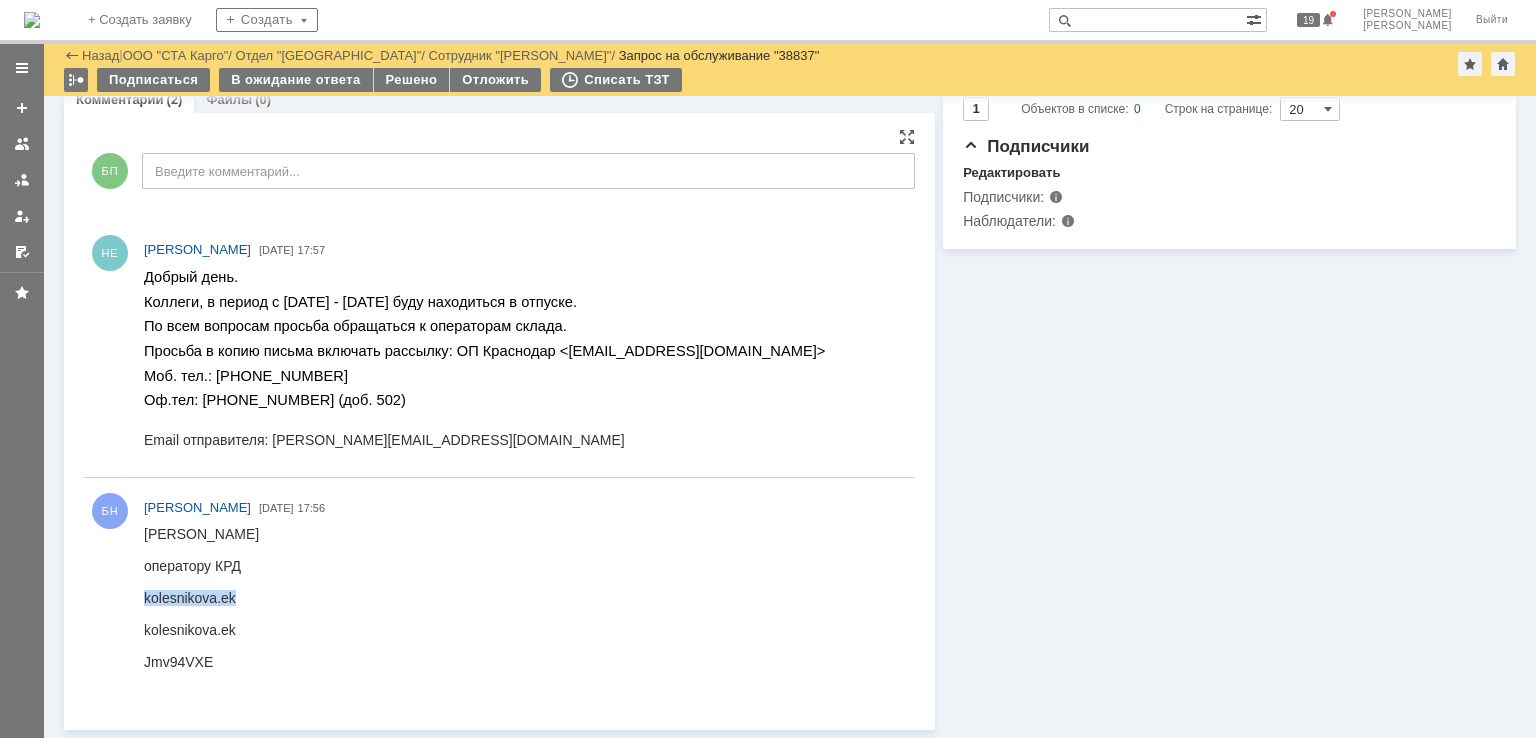drag, startPoint x: 240, startPoint y: 602, endPoint x: 145, endPoint y: 599, distance: 95.047356 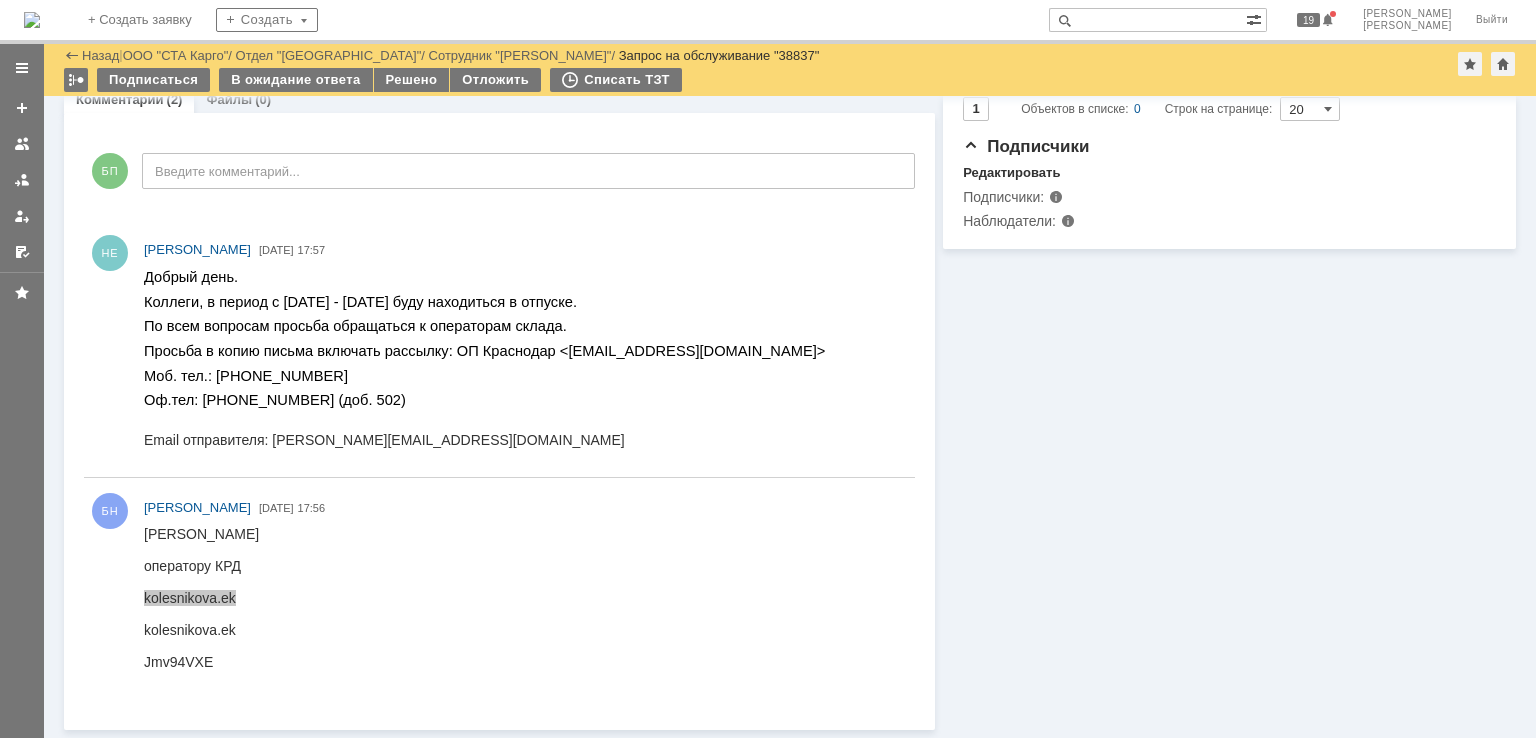 scroll, scrollTop: 600, scrollLeft: 0, axis: vertical 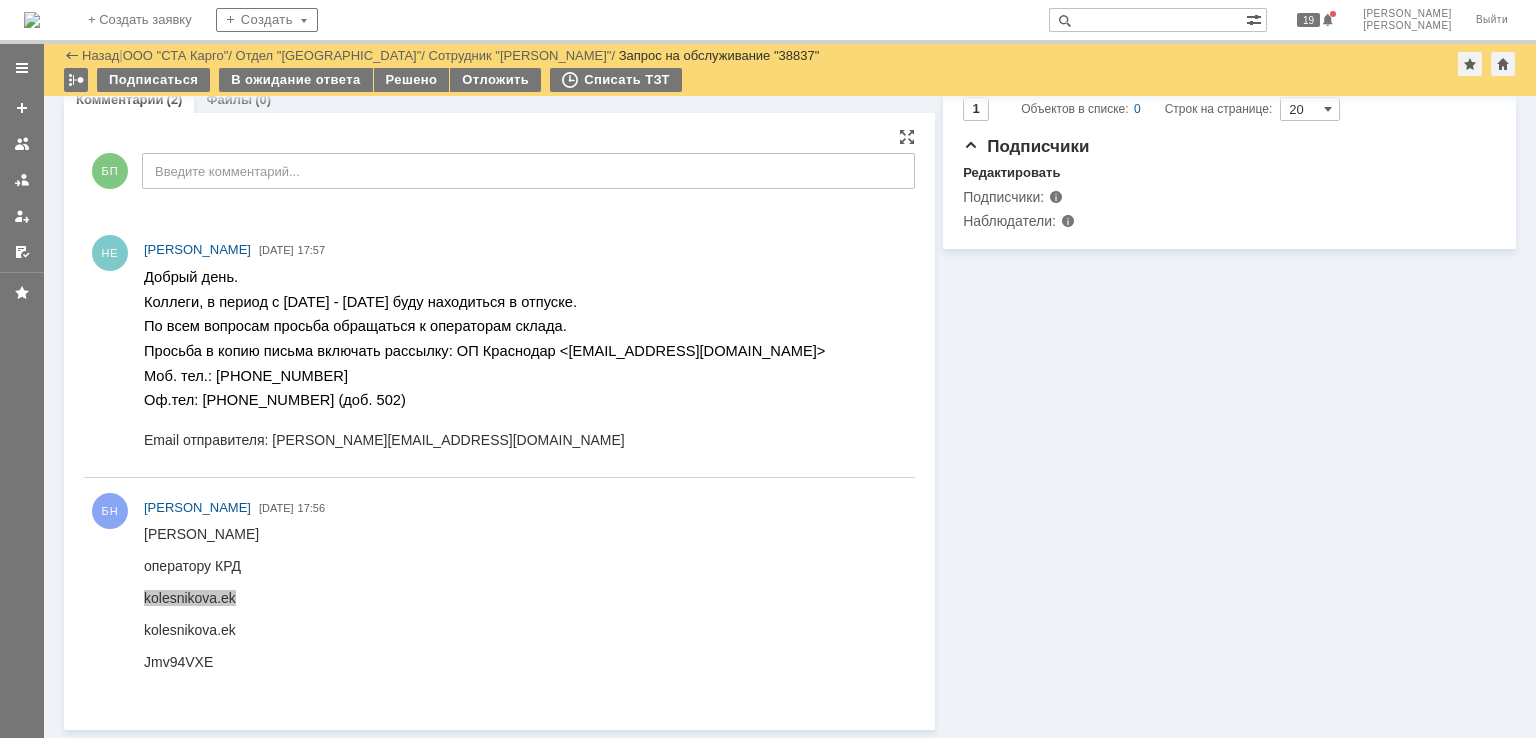click on "Моб. тел.: 8-918-142-48-28" at bounding box center [246, 376] 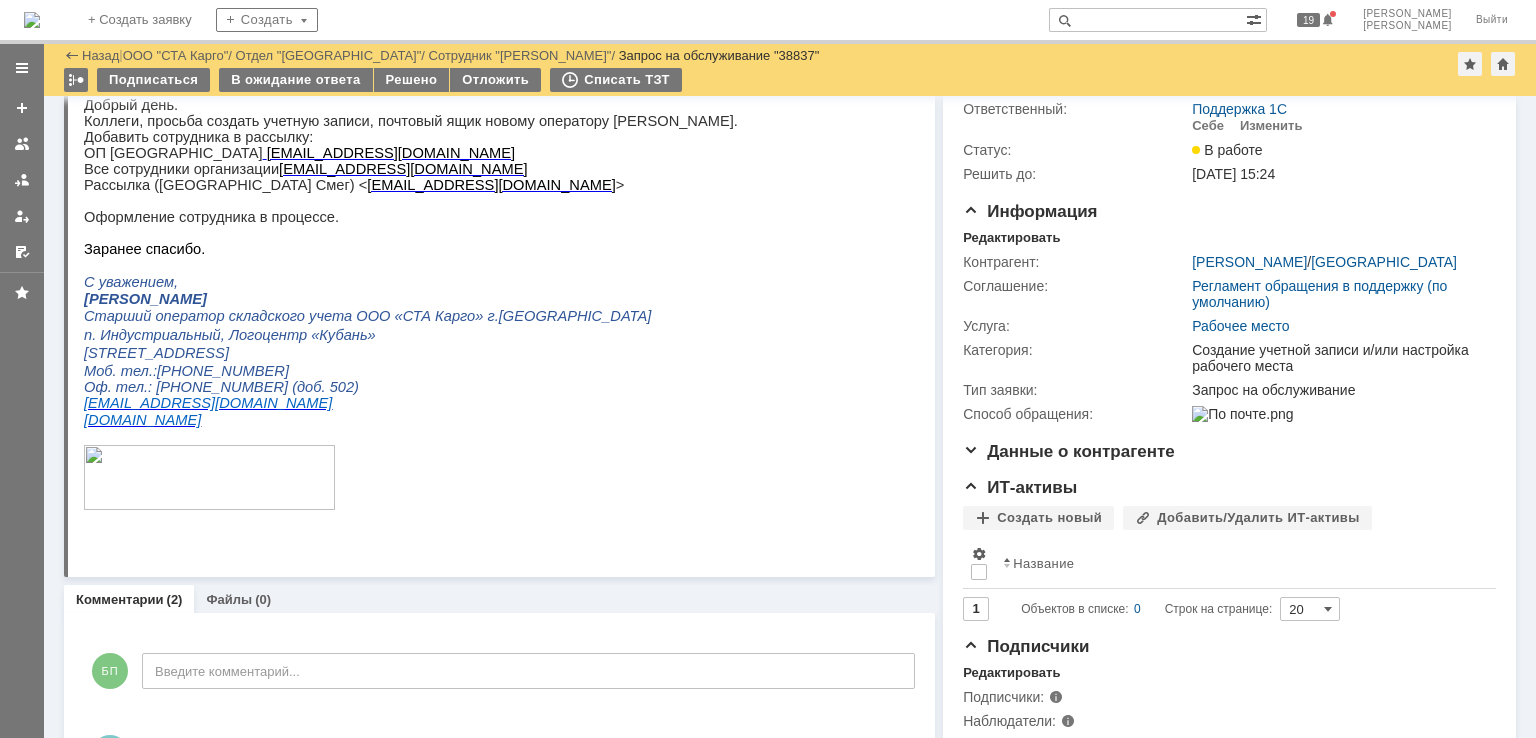 scroll, scrollTop: 0, scrollLeft: 0, axis: both 